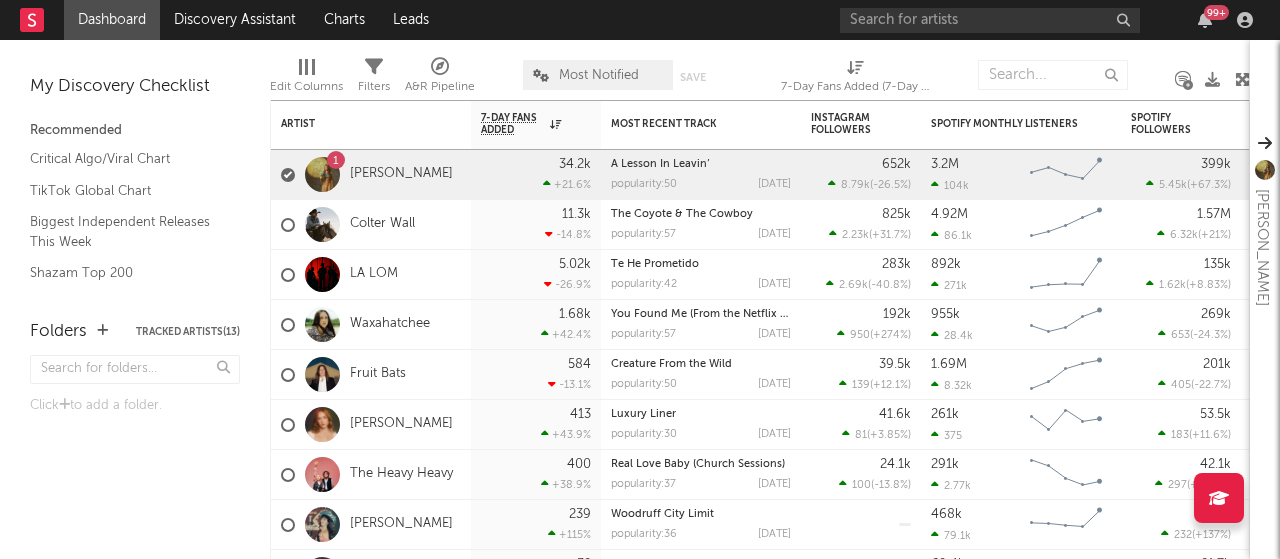 scroll, scrollTop: 0, scrollLeft: 0, axis: both 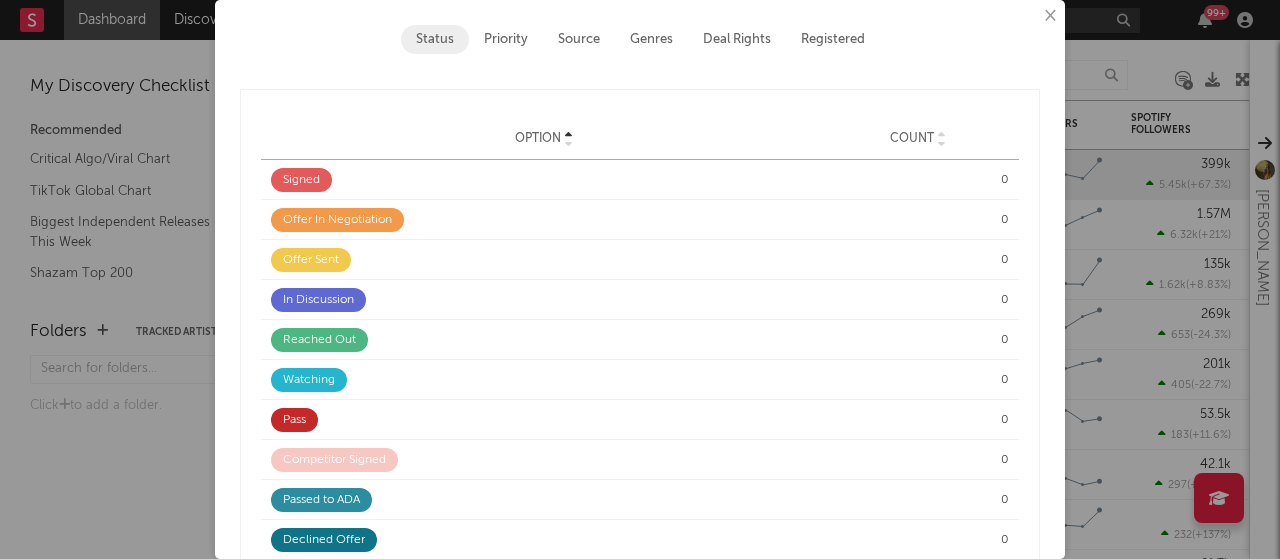 click on "Priority" at bounding box center (506, 39) 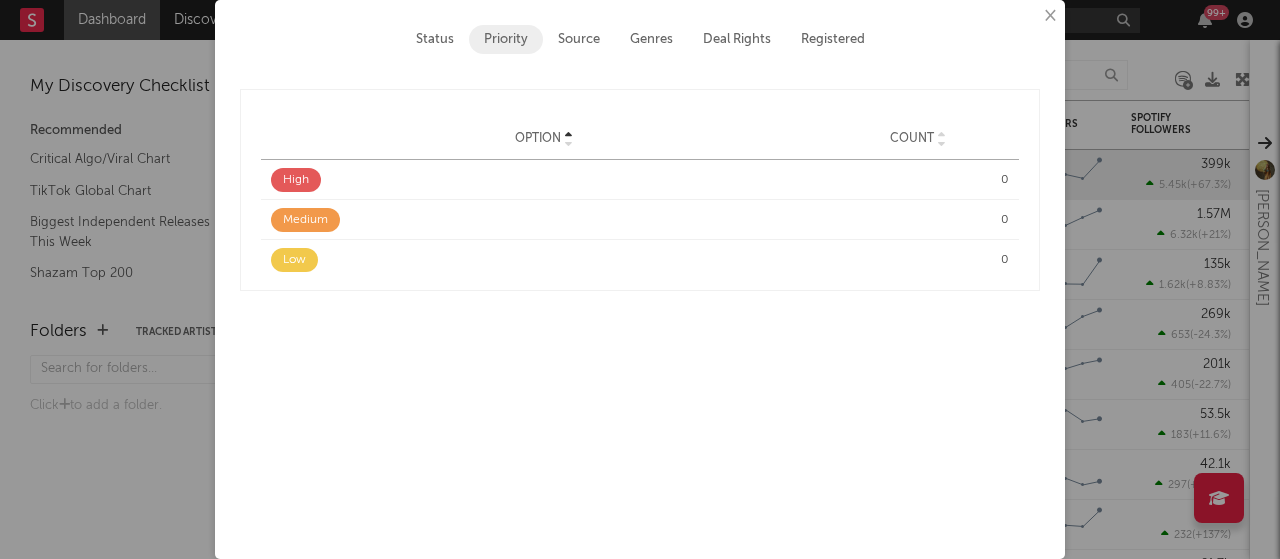 click on "Status" at bounding box center [435, 39] 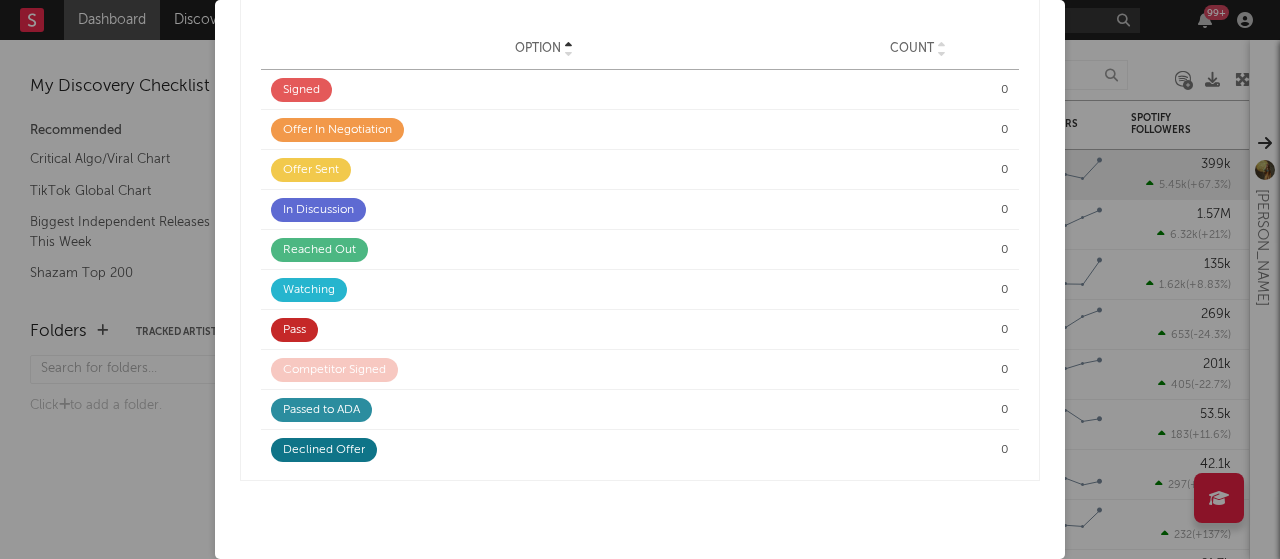 scroll, scrollTop: 0, scrollLeft: 0, axis: both 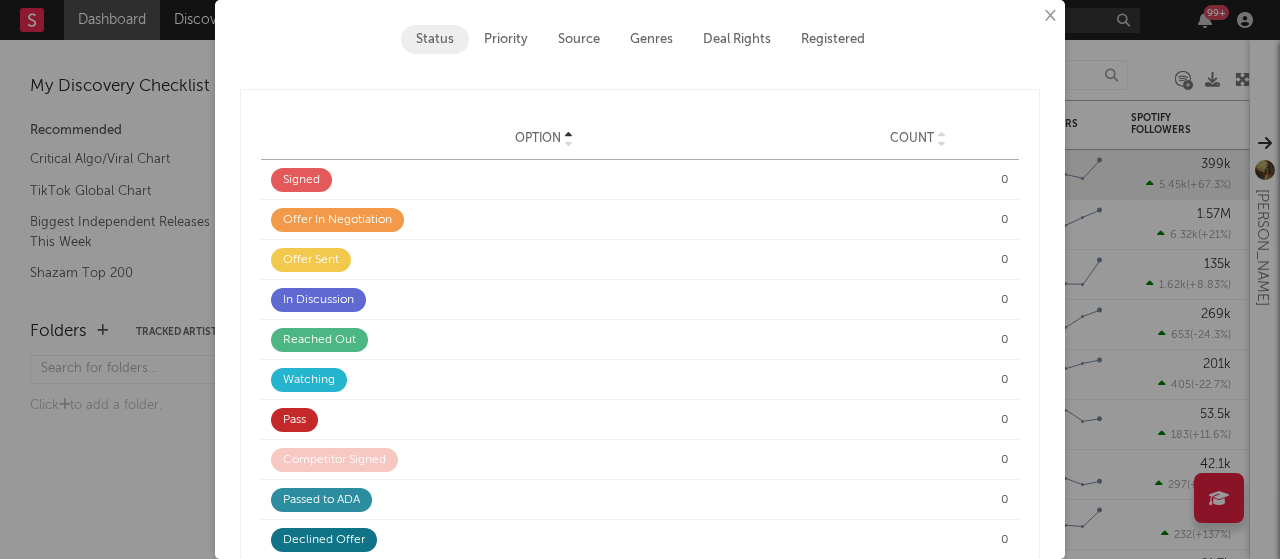 click on "Priority" at bounding box center [506, 39] 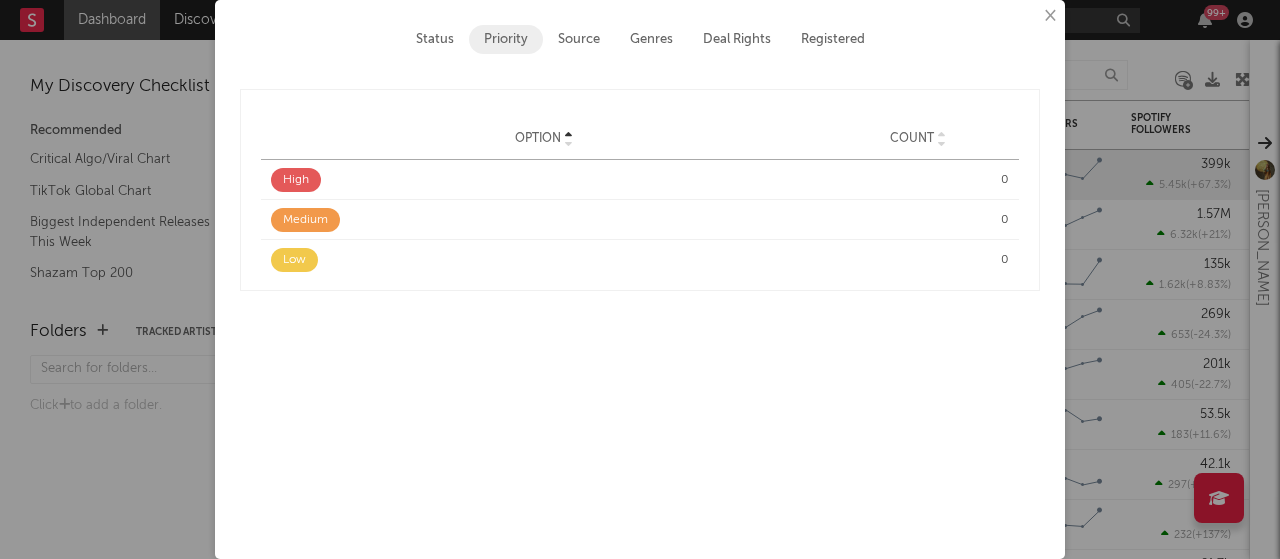 click on "Source" at bounding box center [579, 39] 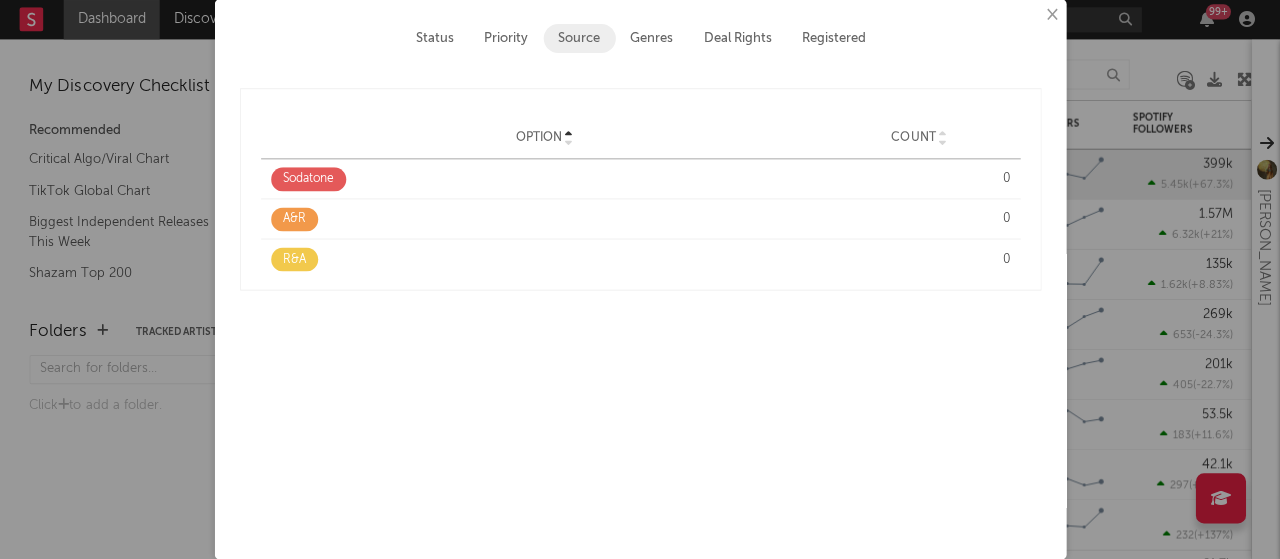 scroll, scrollTop: 0, scrollLeft: 0, axis: both 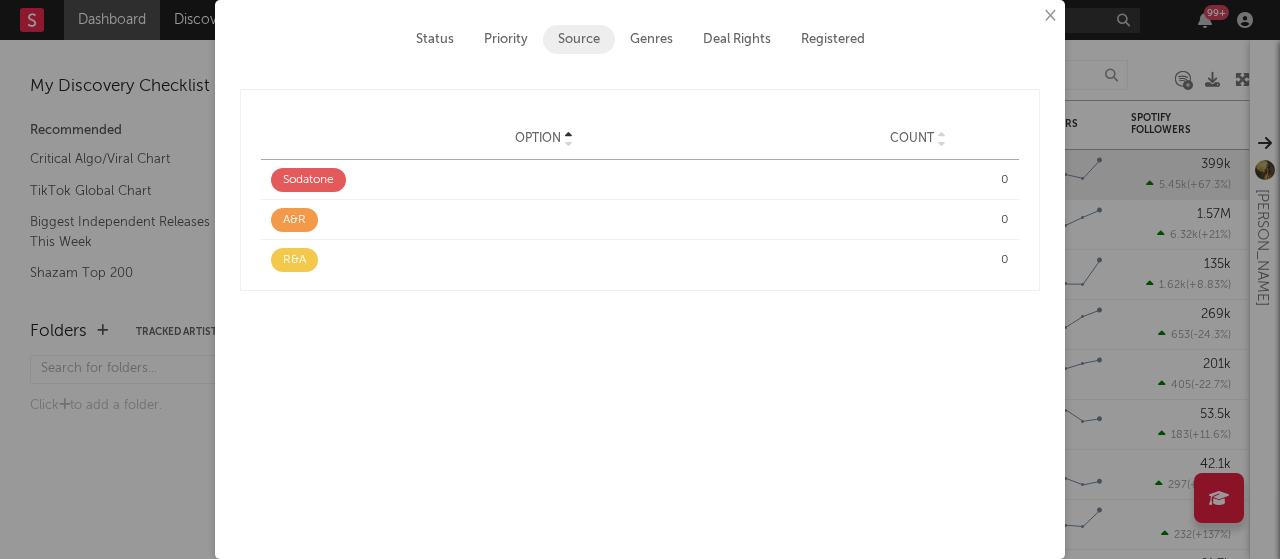 click on "Genres" at bounding box center [651, 39] 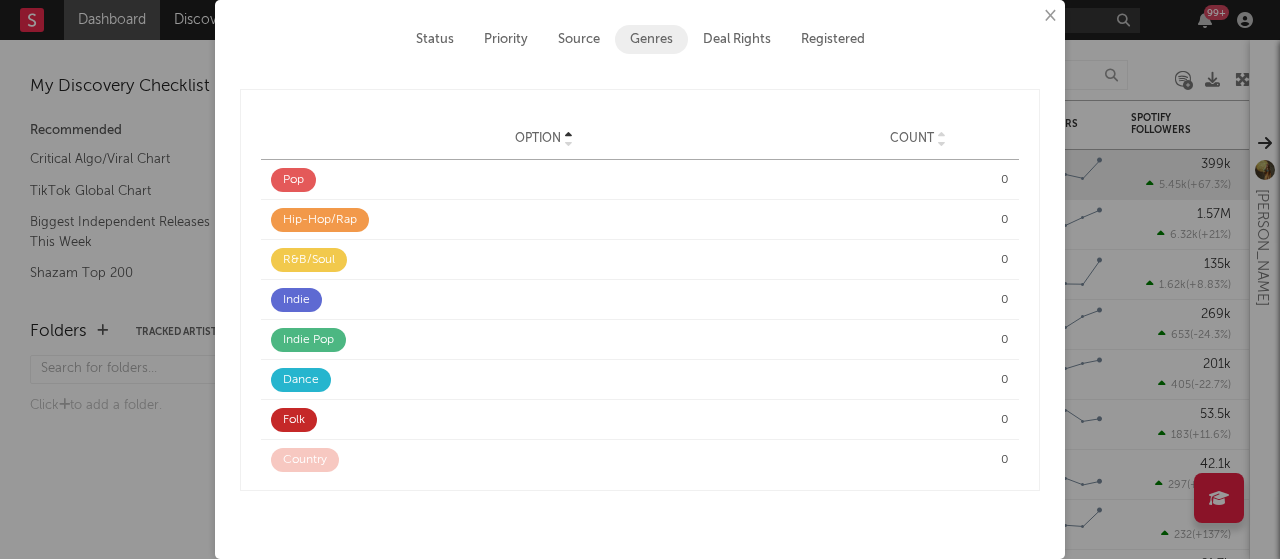 click on "Deal Rights" at bounding box center [737, 39] 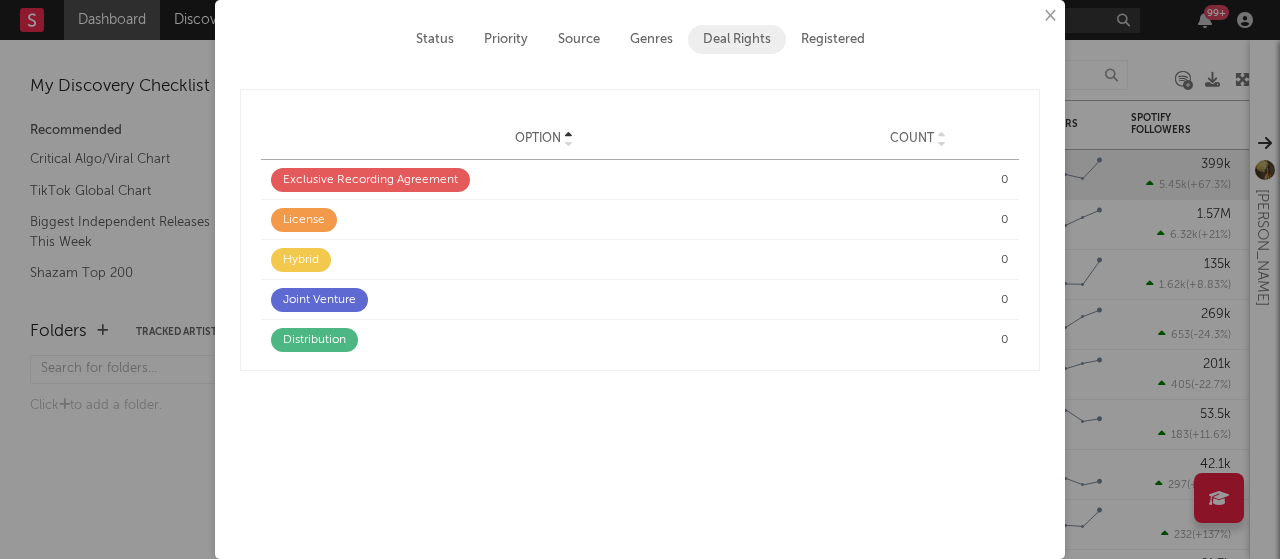 click on "Registered" at bounding box center [833, 39] 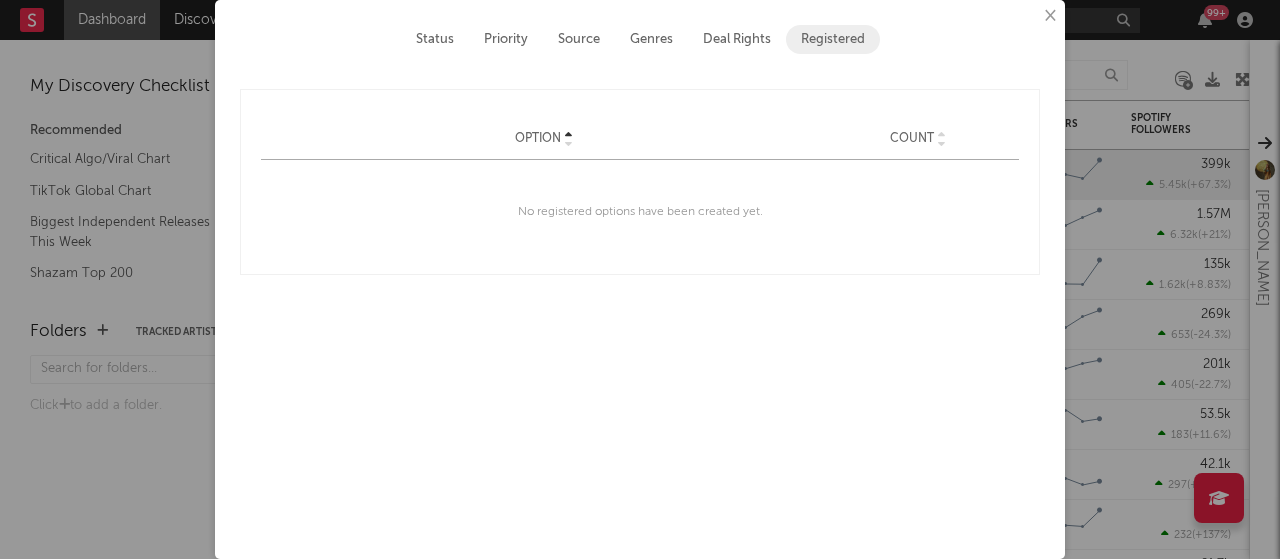 click on "×" at bounding box center (1049, 16) 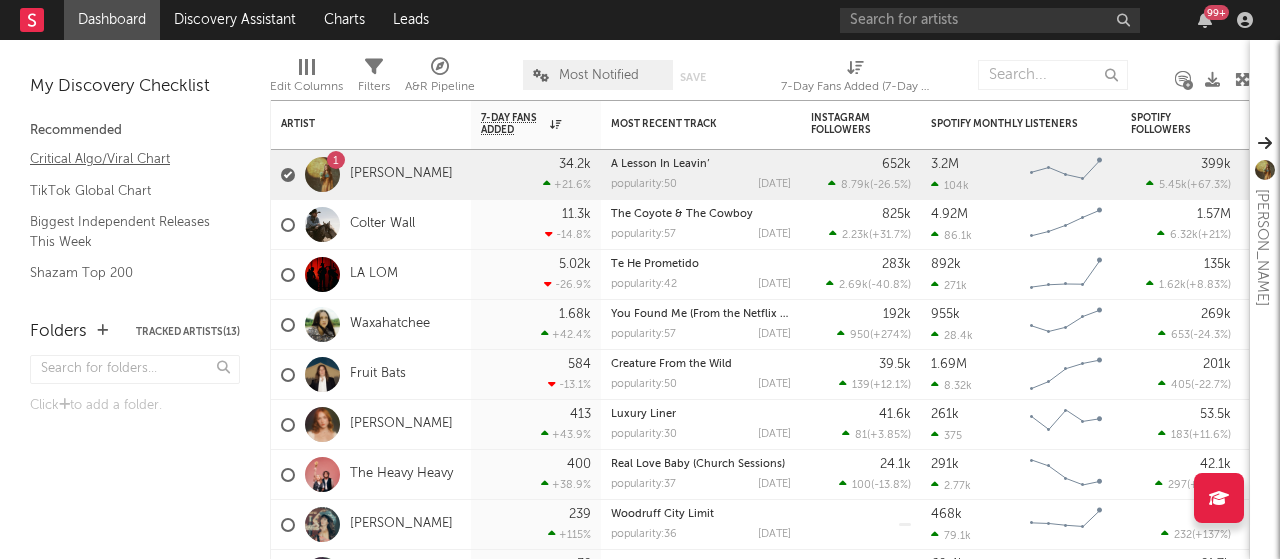 click on "Critical Algo/Viral Chart" at bounding box center (125, 159) 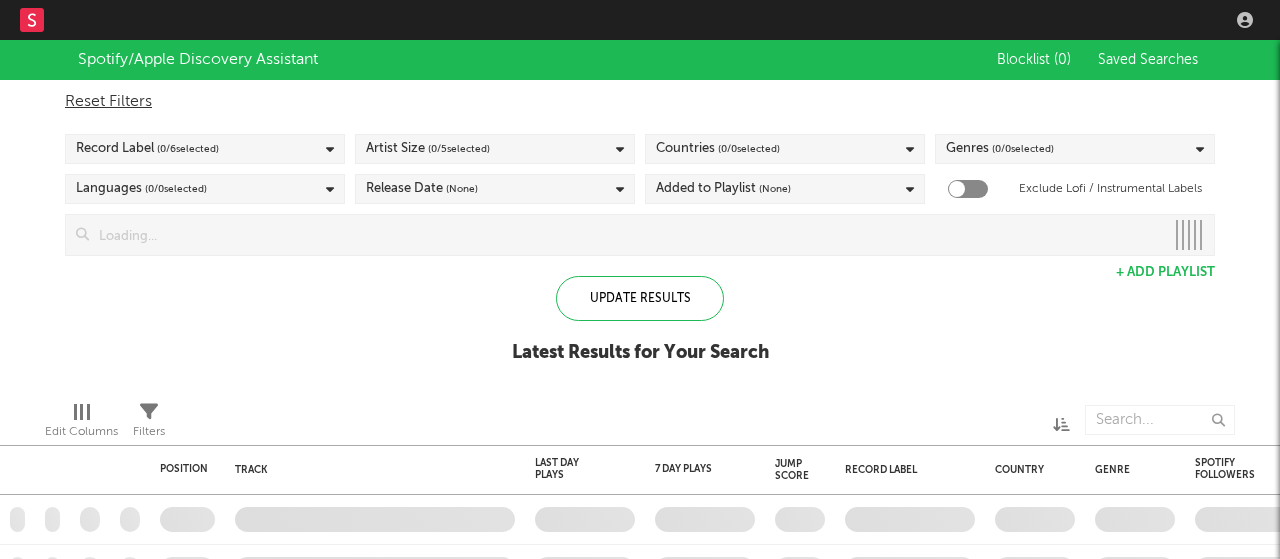 scroll, scrollTop: 0, scrollLeft: 0, axis: both 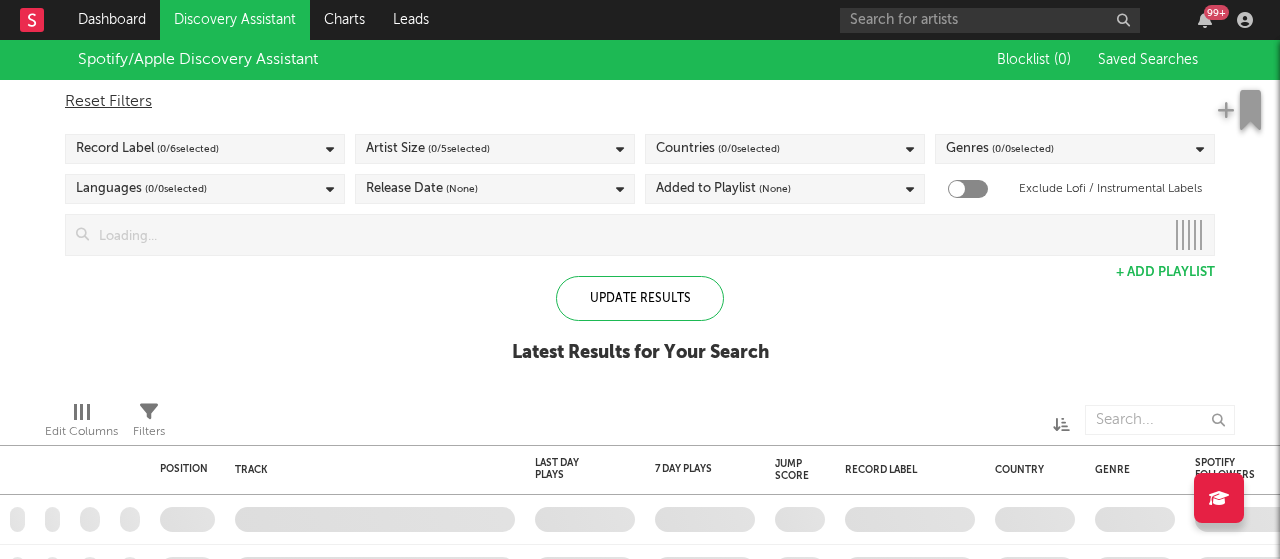 checkbox on "true" 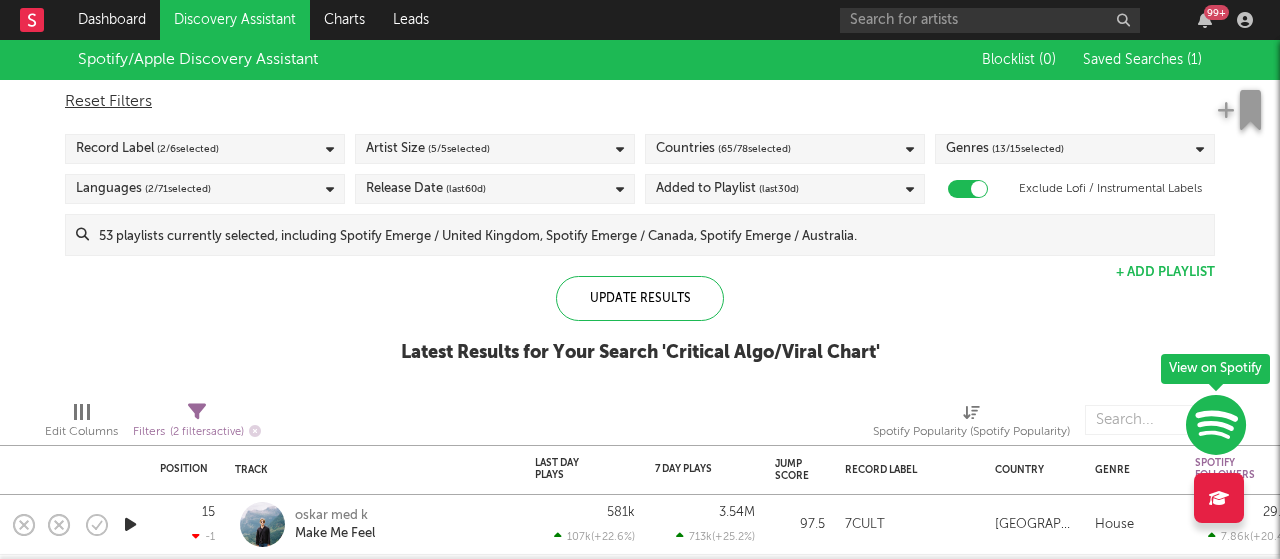 click on "Record Label ( 2 / 6  selected)" at bounding box center [205, 149] 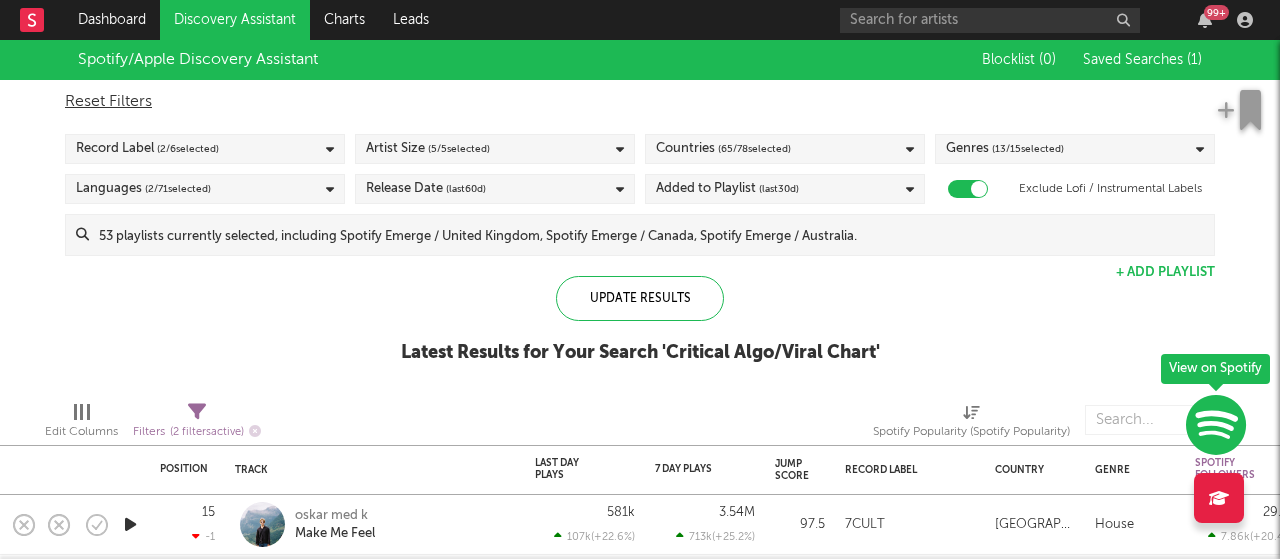 click on "Update Results Latest Results for Your Search ' Critical Algo/Viral Chart '" at bounding box center (640, 330) 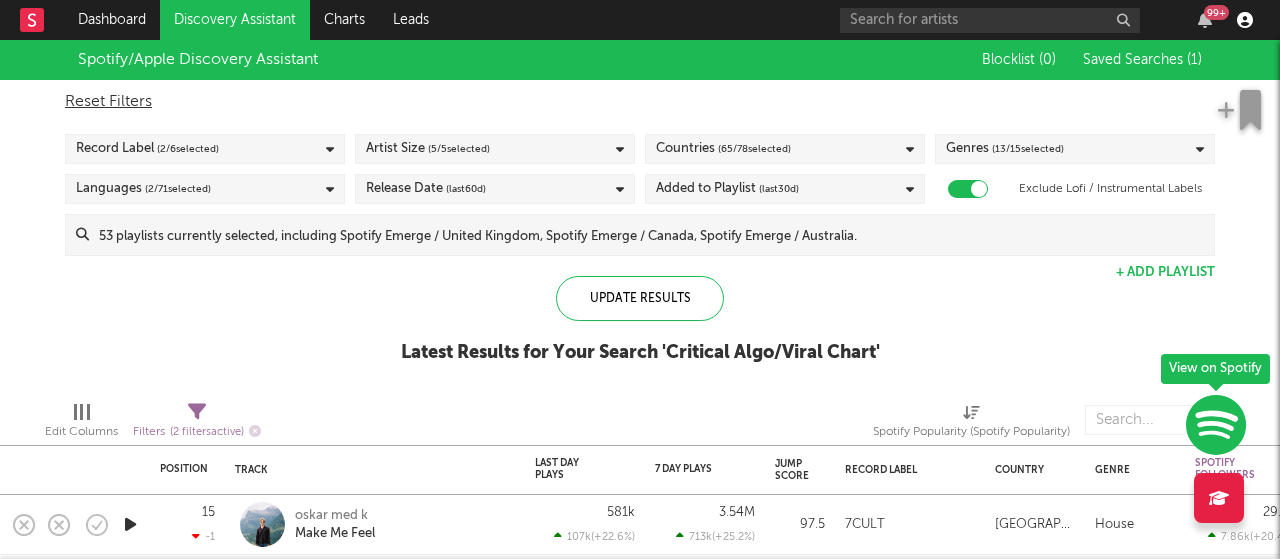 click at bounding box center [1245, 20] 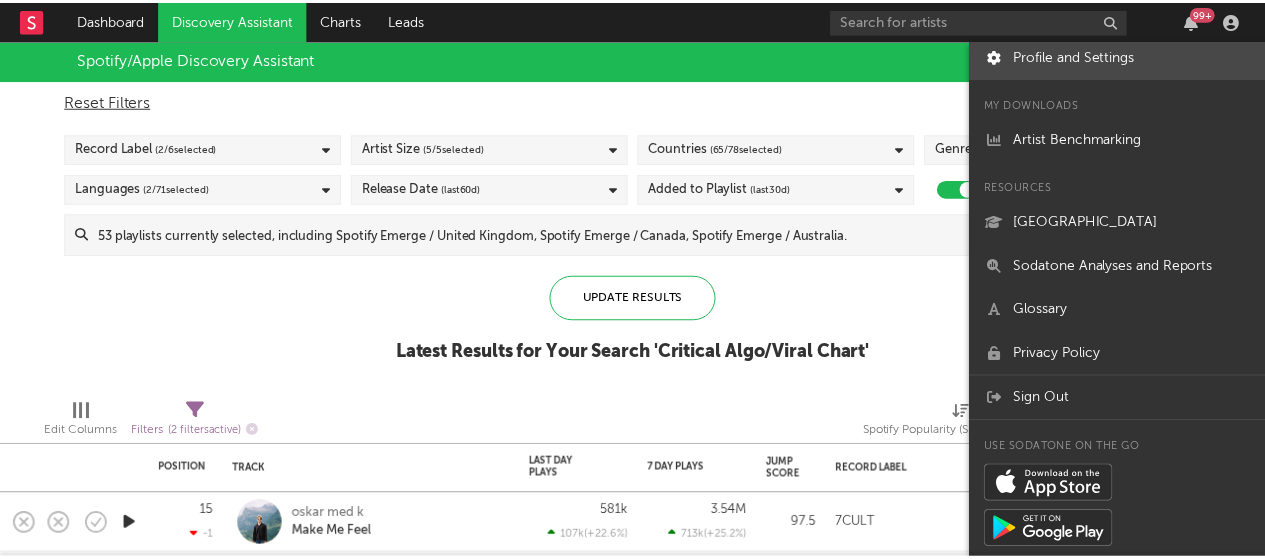 scroll, scrollTop: 0, scrollLeft: 0, axis: both 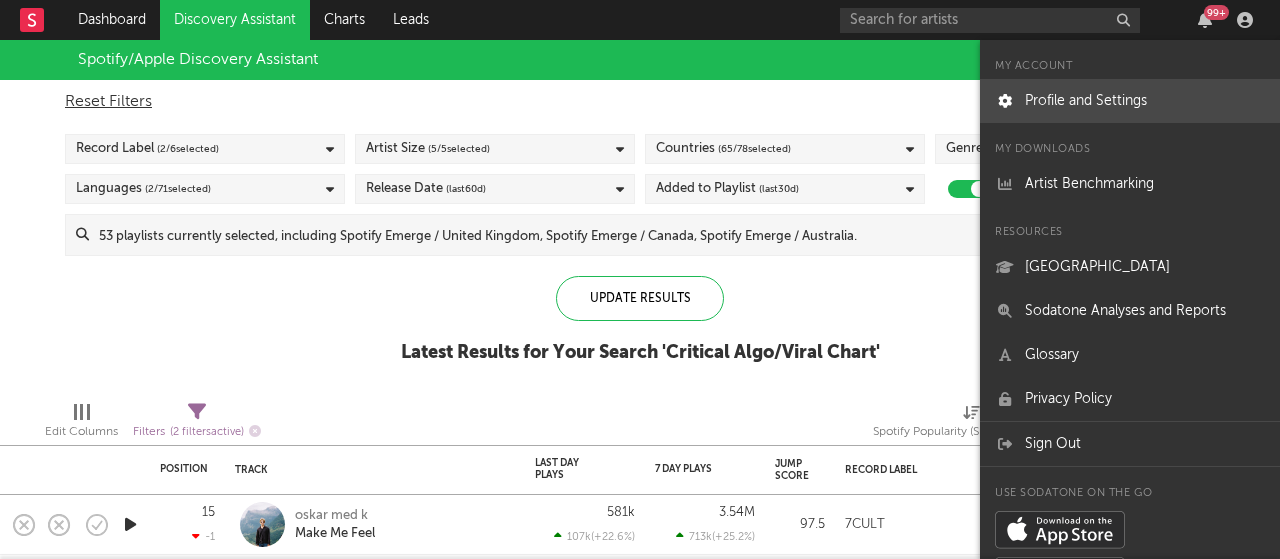 click on "Profile and Settings" at bounding box center (1130, 101) 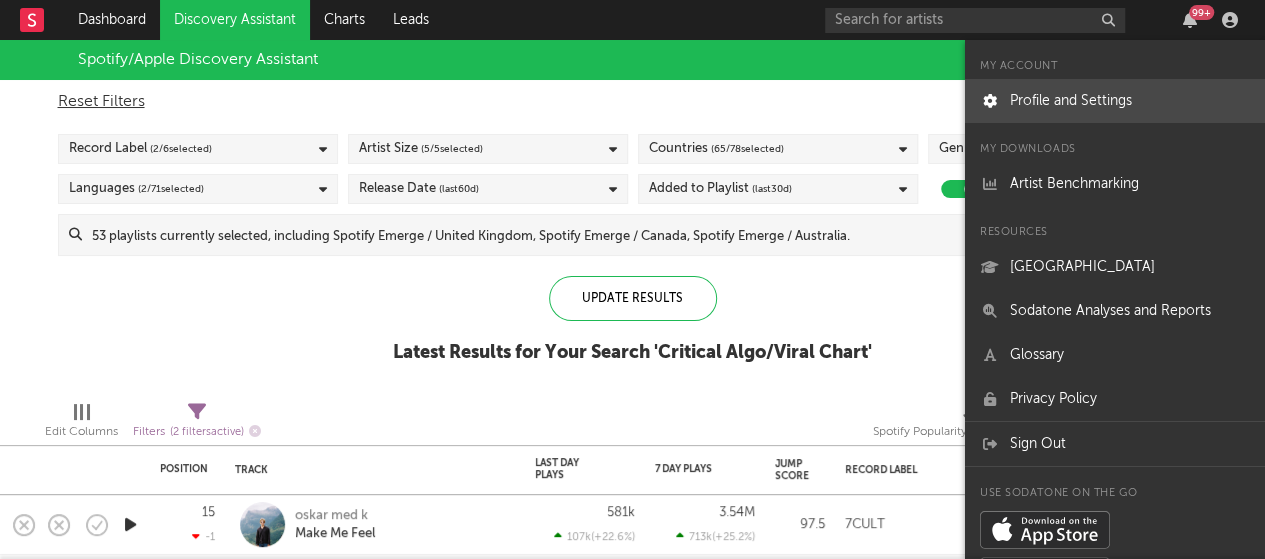 select on "warner_chappell" 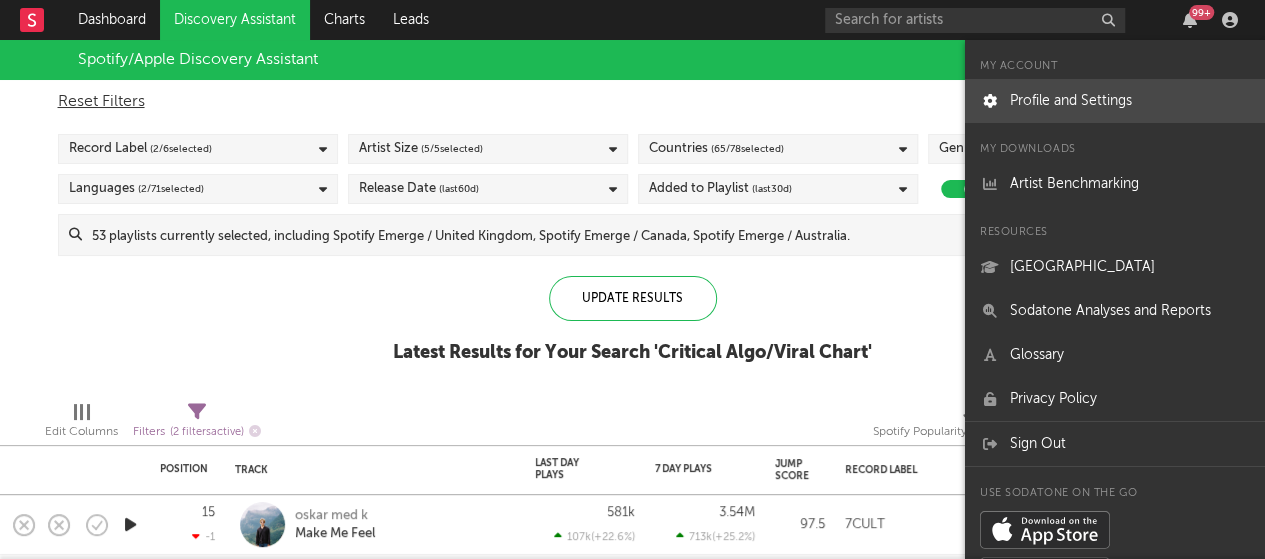 select on "anr_research" 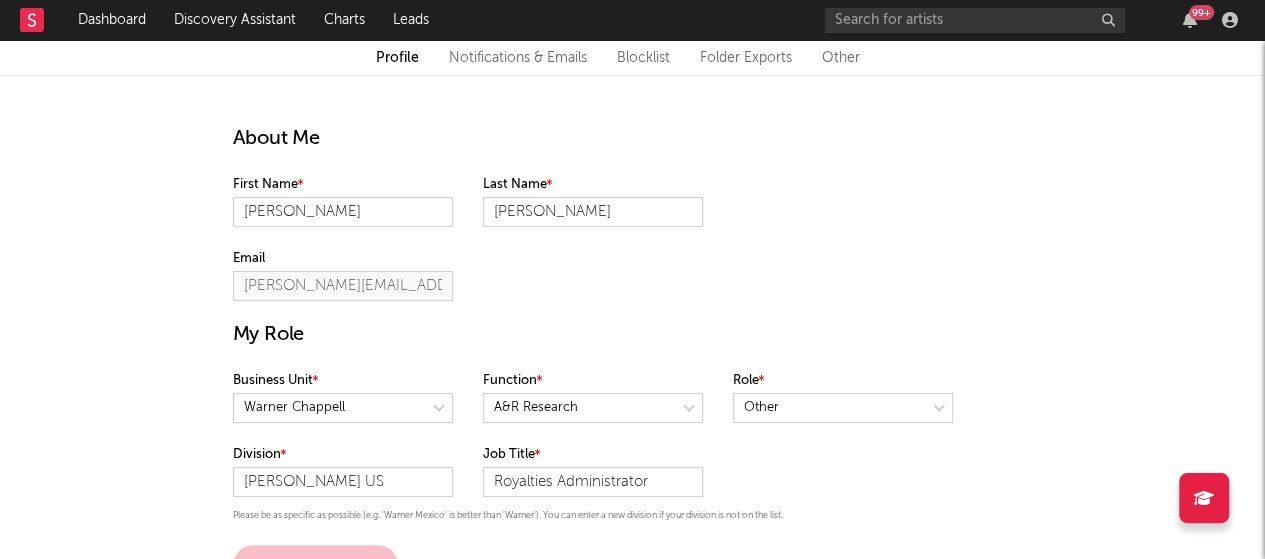 scroll, scrollTop: 86, scrollLeft: 0, axis: vertical 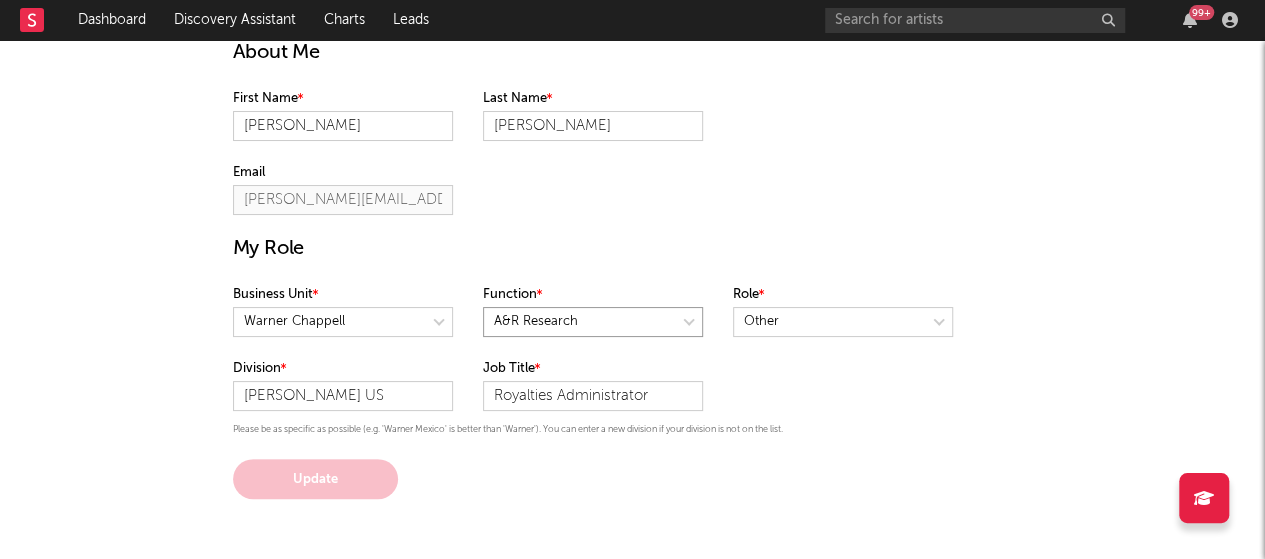 click at bounding box center (593, 322) 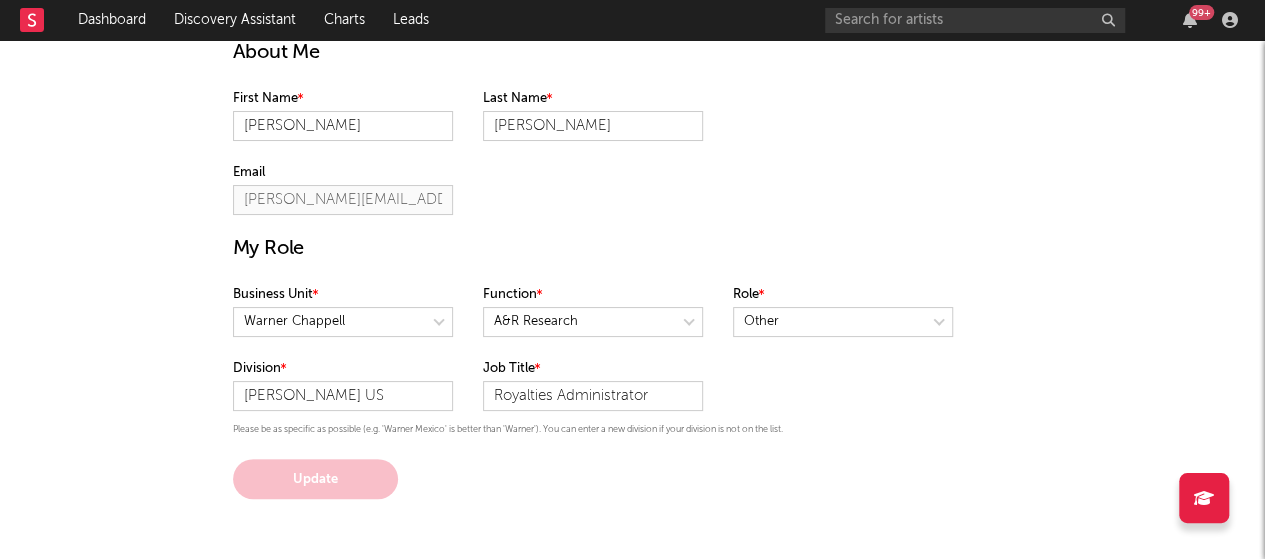 click on "About Me First Name Carlos Last Name Vargas Email carlos.vargas@warnerchappell.com My Role Business Unit Function Role Division Warner Chappell US Job Title Royalties Administrator Please be as specific as possible (e.g. 'Warner Mexico' is better than 'Warner'). You can enter a new division if your division is not on the list. Update" at bounding box center [633, 244] 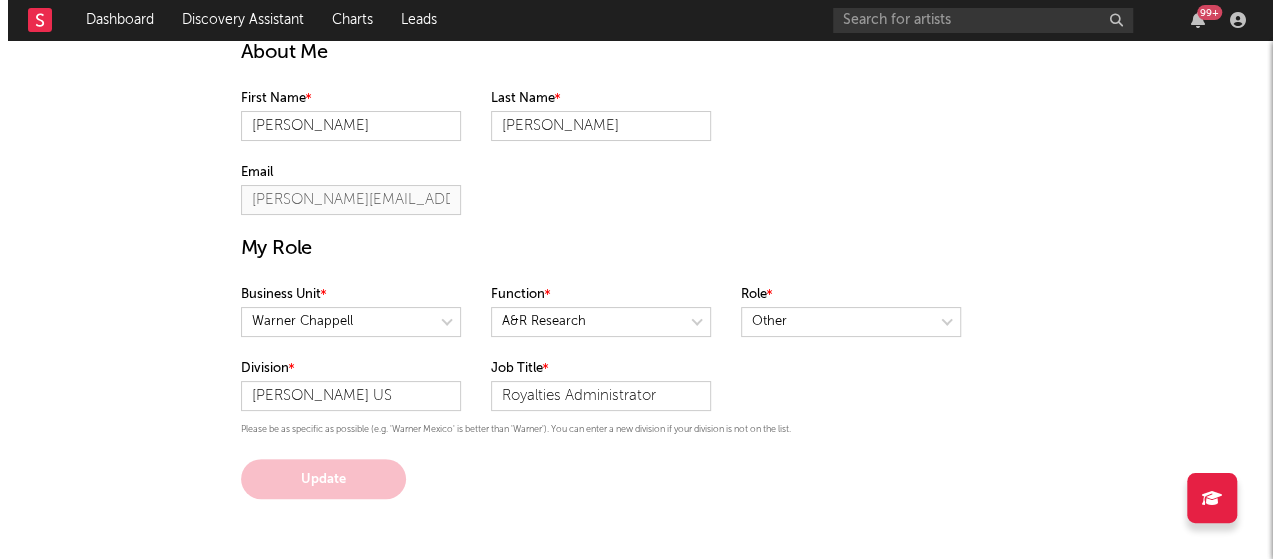 scroll, scrollTop: 0, scrollLeft: 0, axis: both 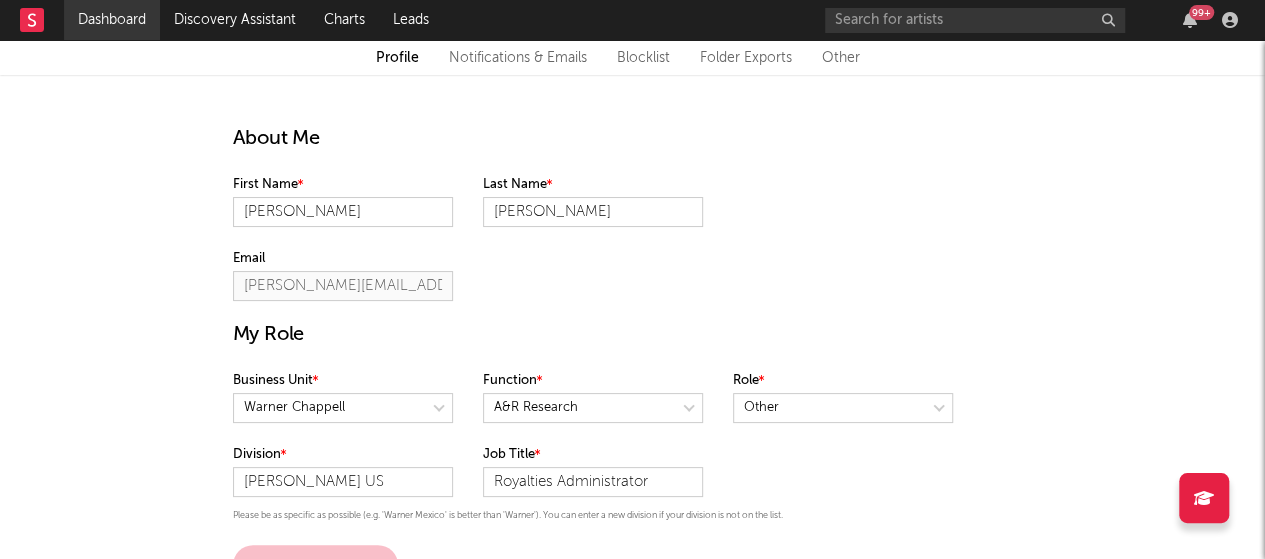 click on "Dashboard" at bounding box center (112, 20) 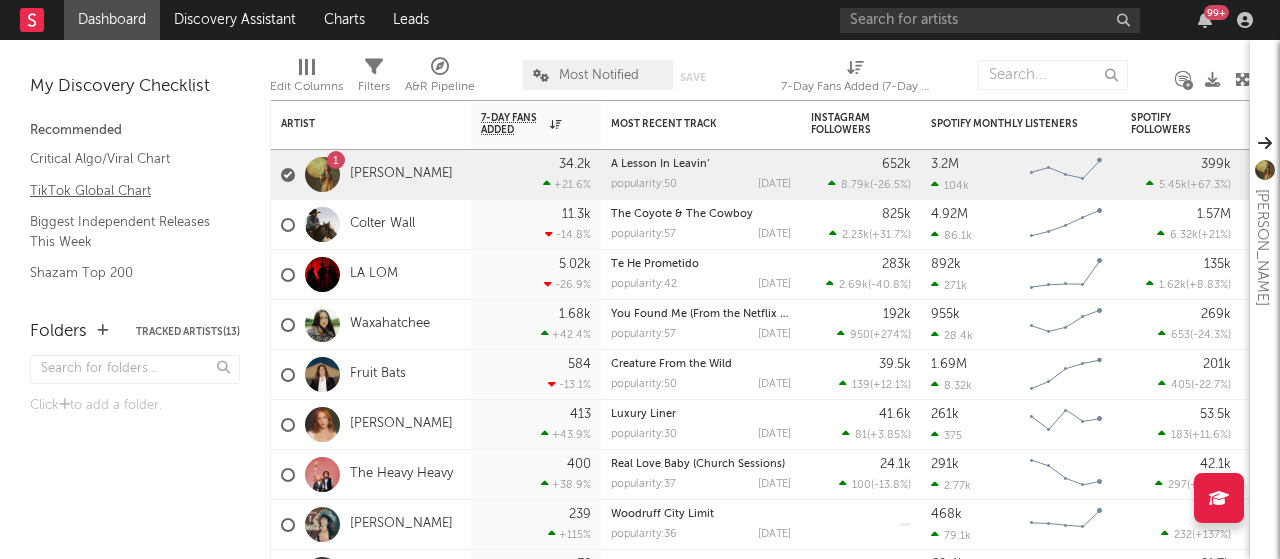 click on "TikTok Global Chart" at bounding box center (125, 191) 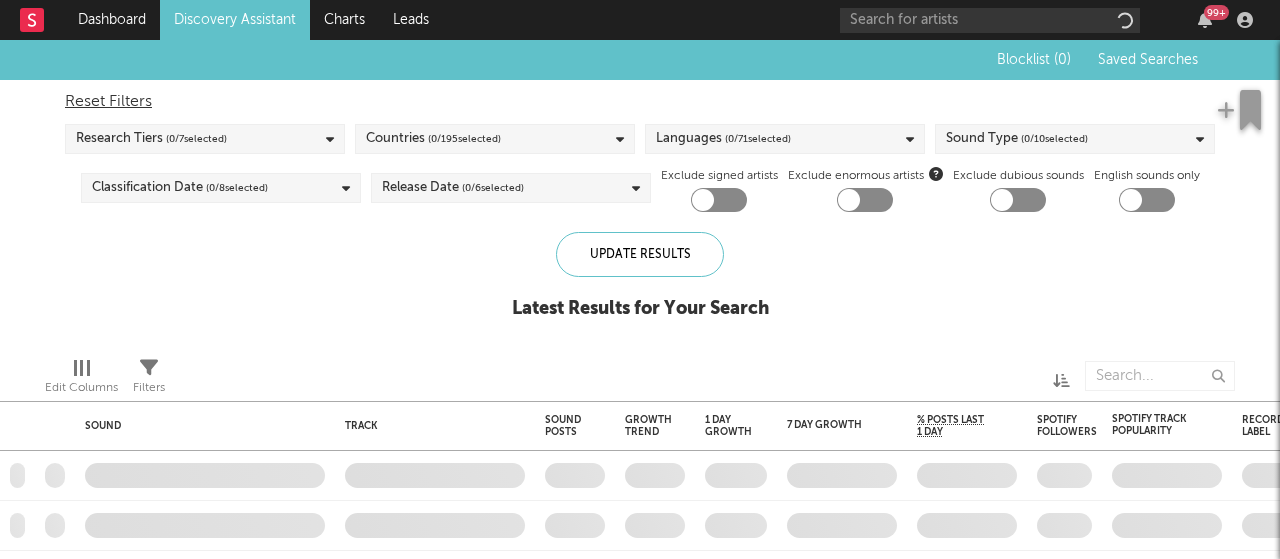 scroll, scrollTop: 0, scrollLeft: 0, axis: both 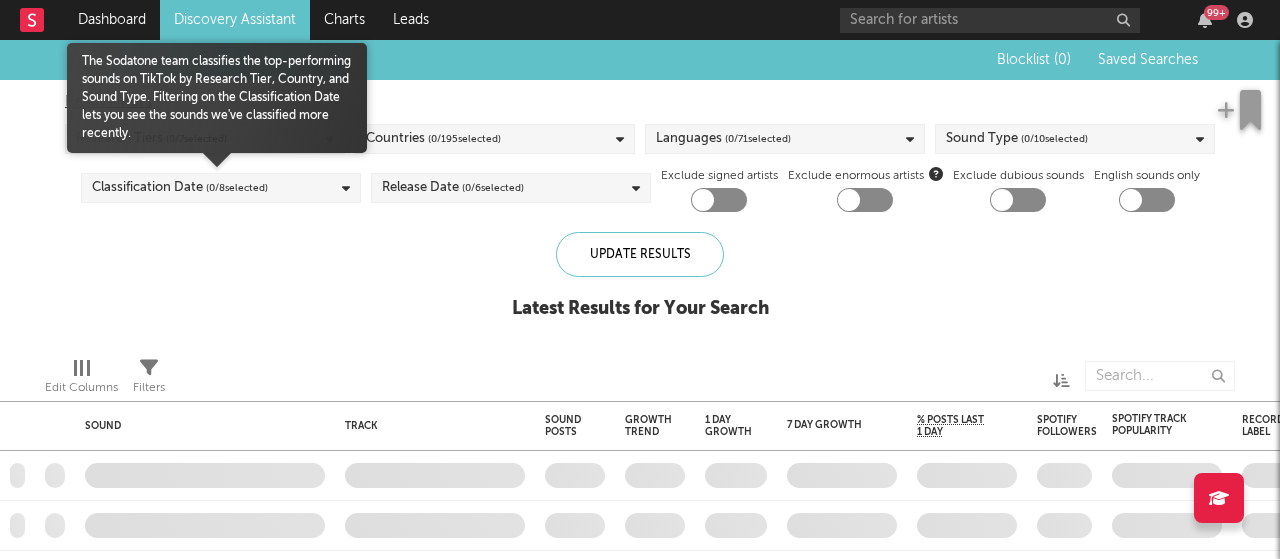 checkbox on "true" 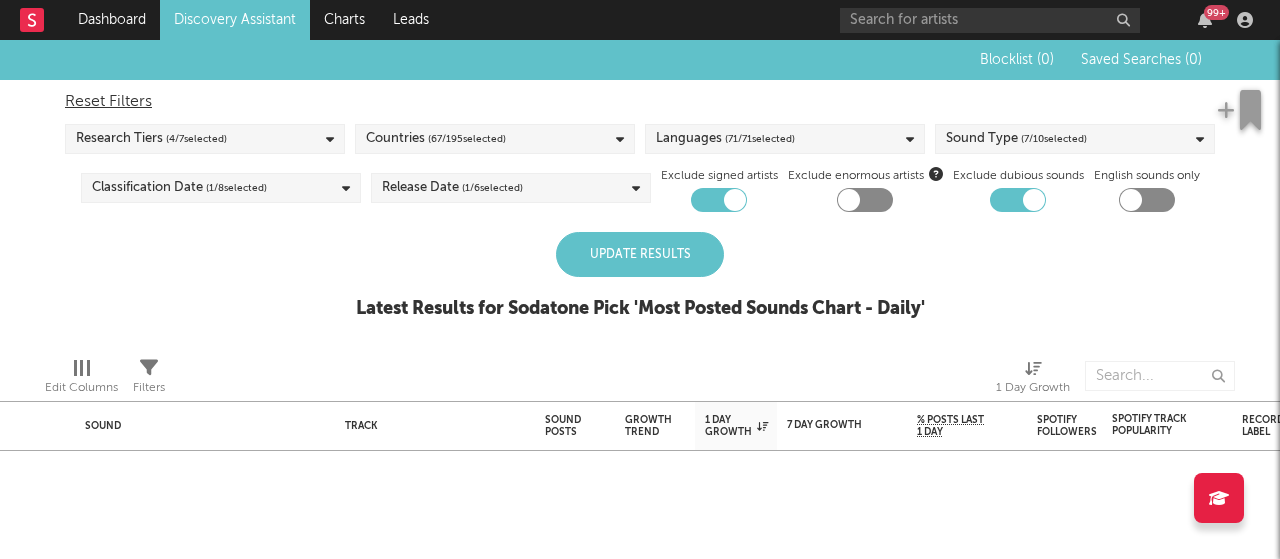 click on "Update Results" at bounding box center (640, 254) 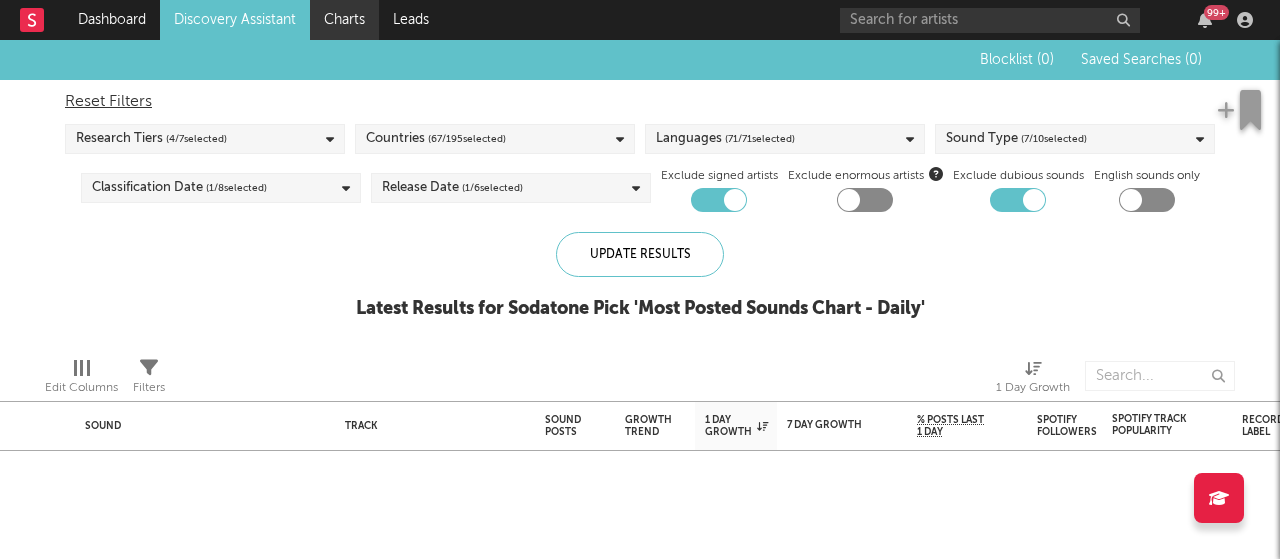 click on "Charts" at bounding box center (344, 20) 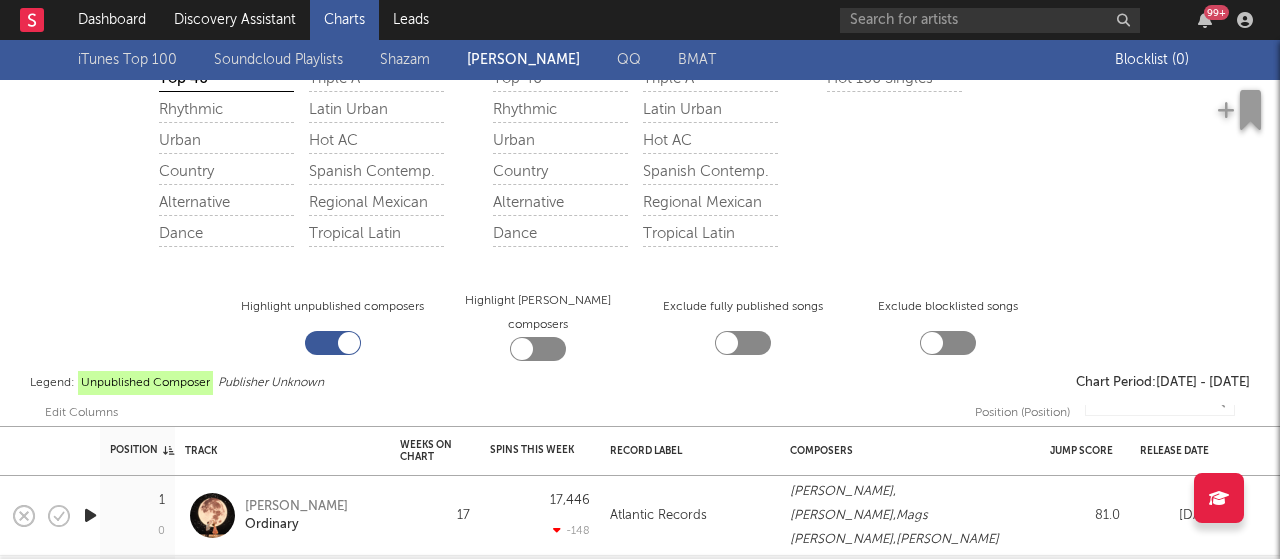 click on "Country" at bounding box center [560, 172] 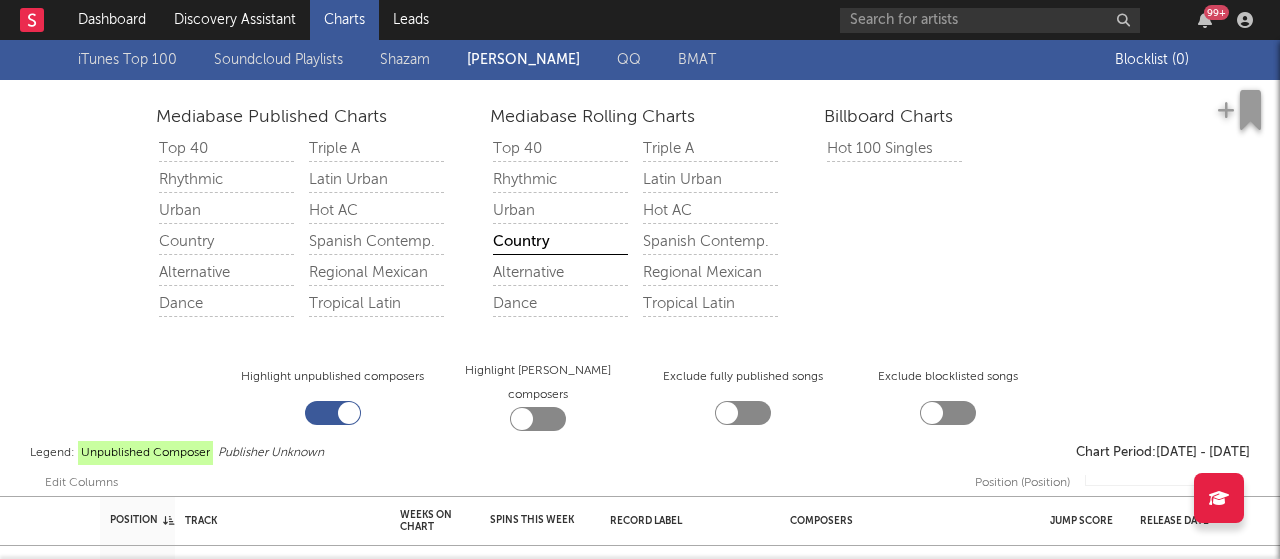 click on "BMAT" at bounding box center (697, 60) 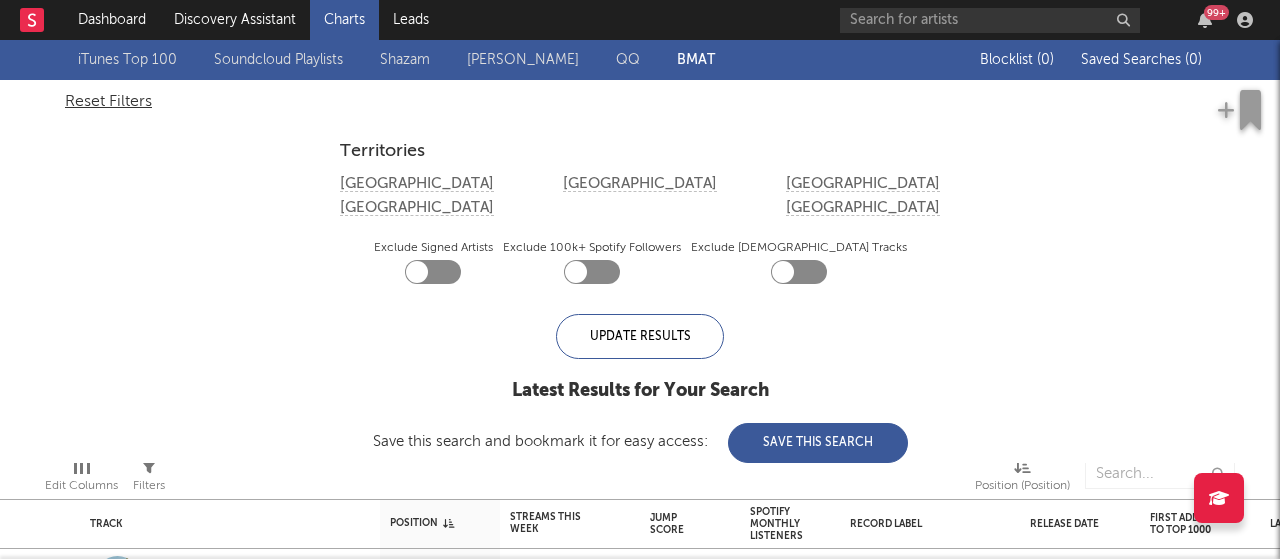 click on "iTunes Top 100" at bounding box center (127, 60) 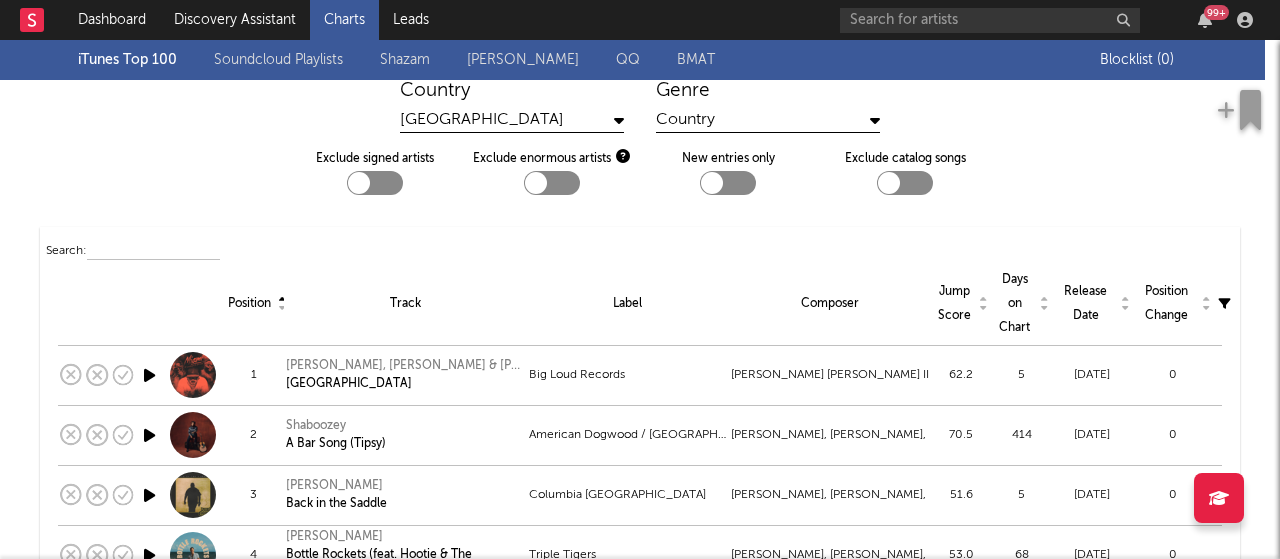 scroll, scrollTop: 0, scrollLeft: 0, axis: both 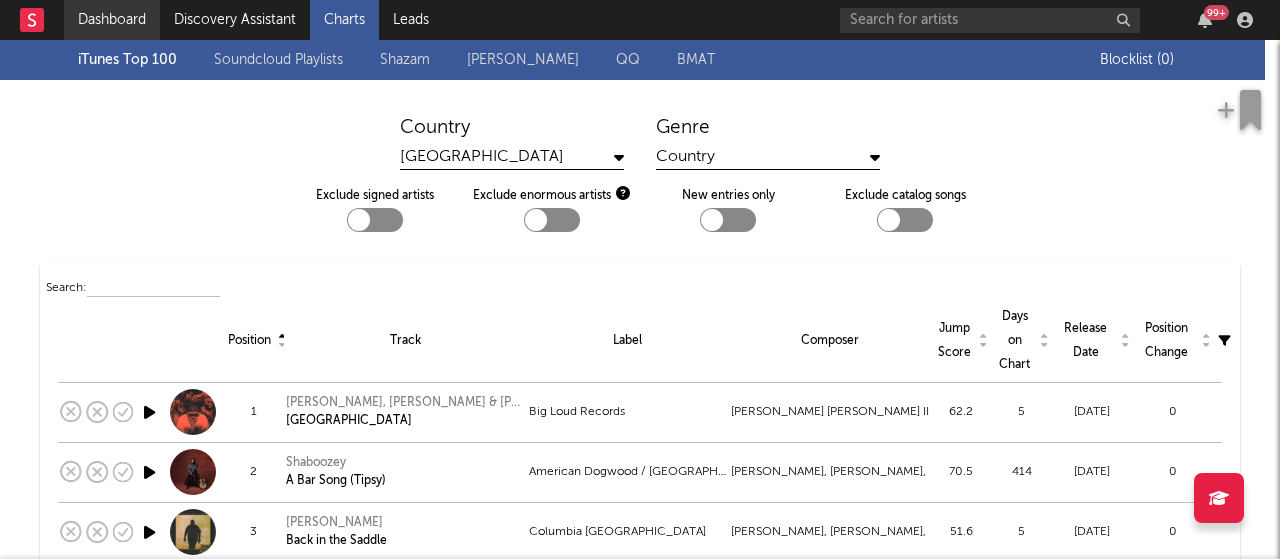 click on "Dashboard" at bounding box center [112, 20] 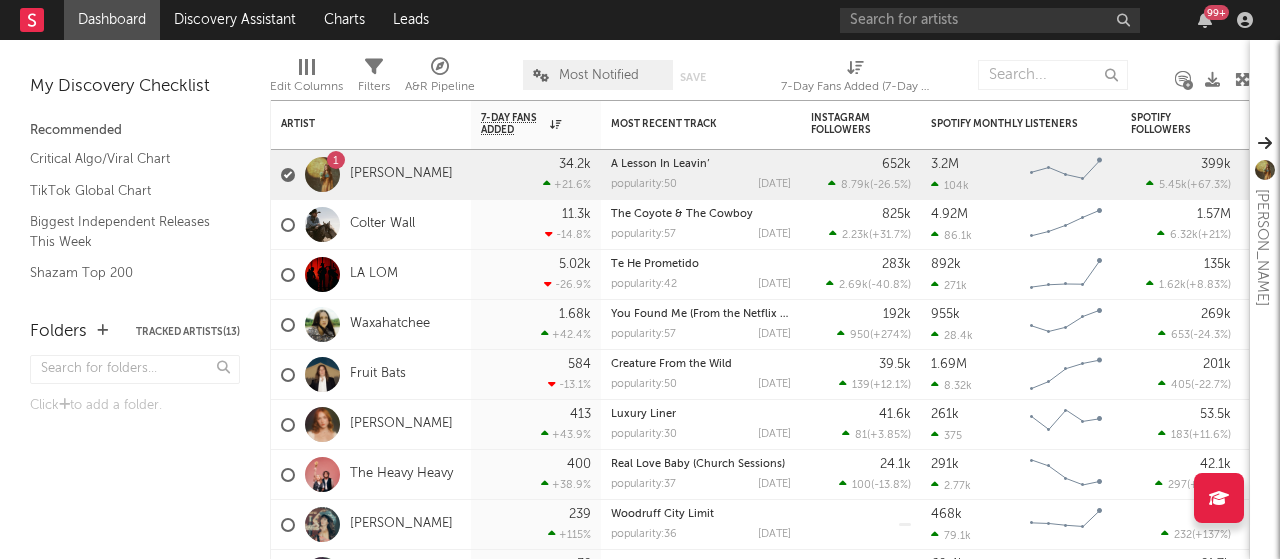 click on "Bookmarks and Folders" at bounding box center (255, 242) 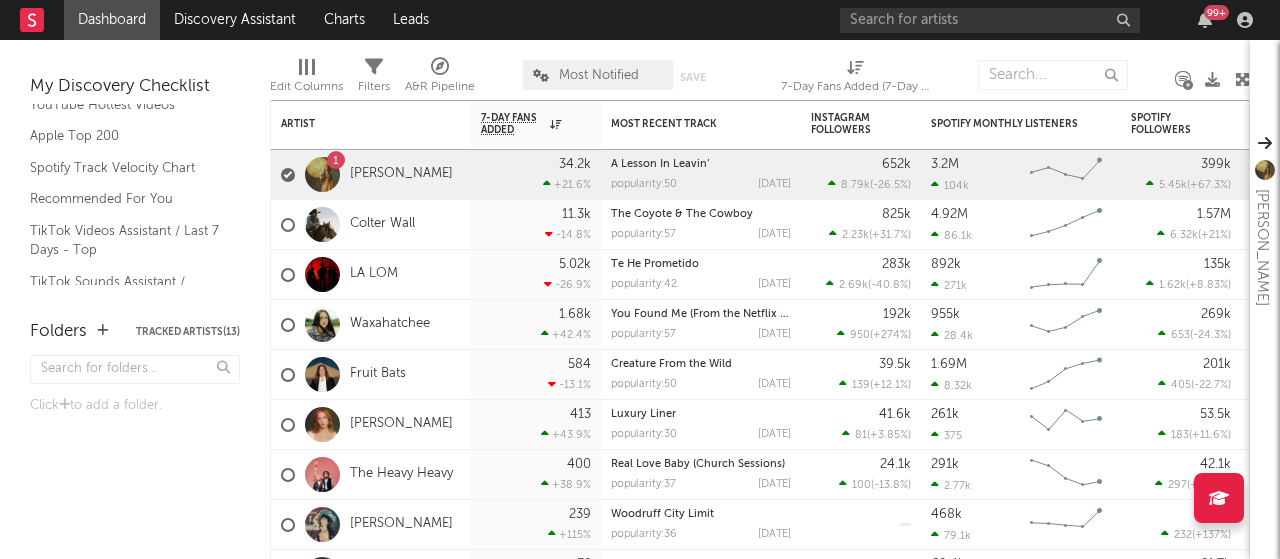 scroll, scrollTop: 236, scrollLeft: 0, axis: vertical 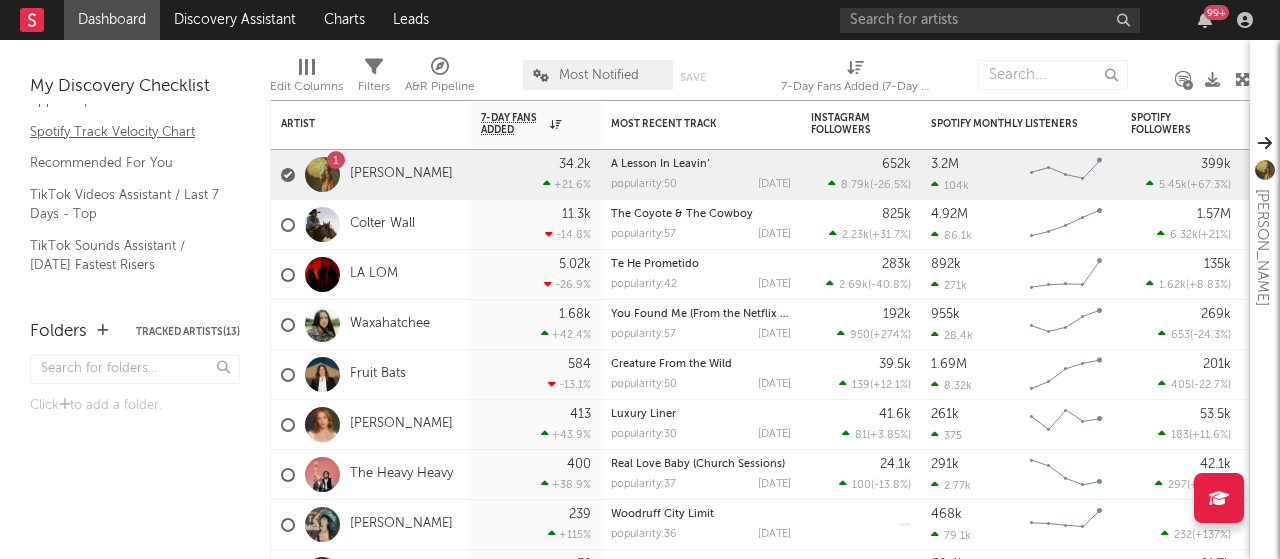 click on "Spotify Track Velocity Chart" at bounding box center (125, 132) 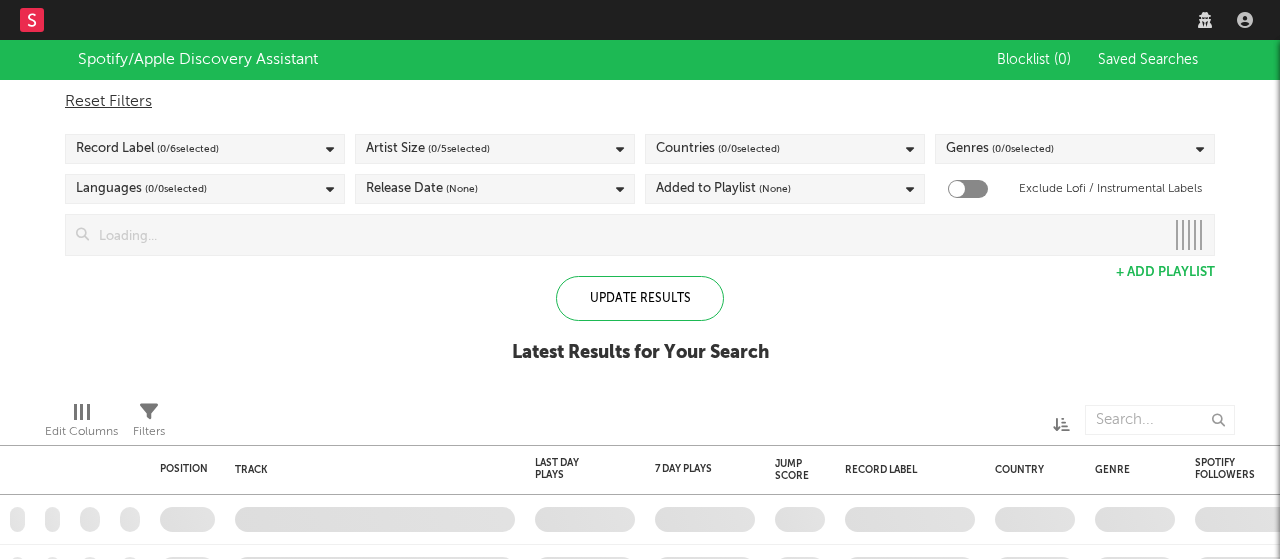 scroll, scrollTop: 0, scrollLeft: 0, axis: both 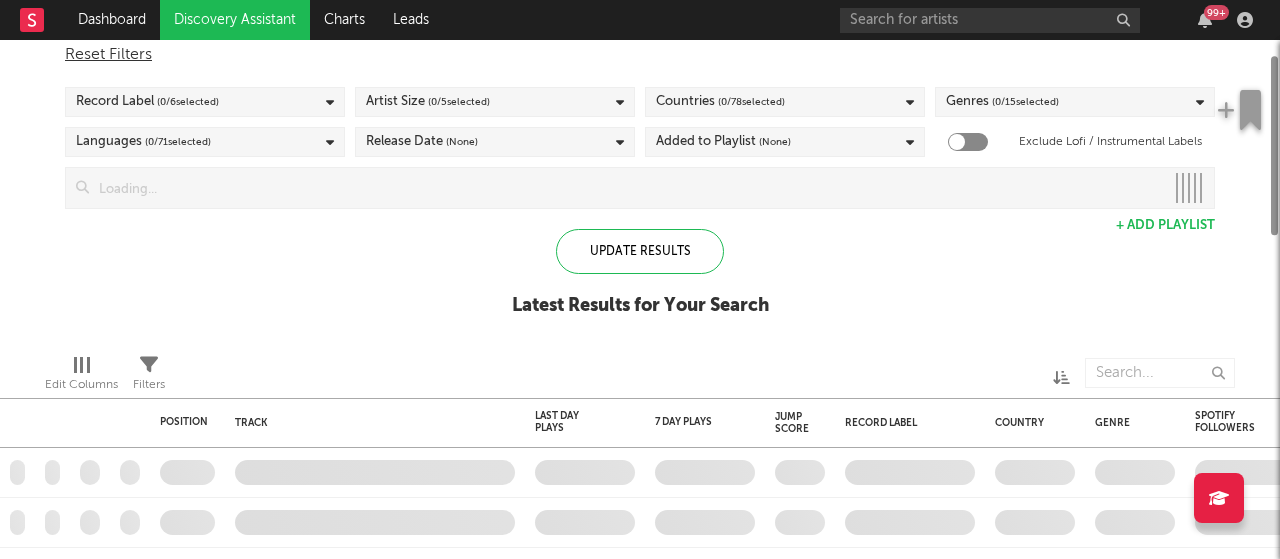 checkbox on "true" 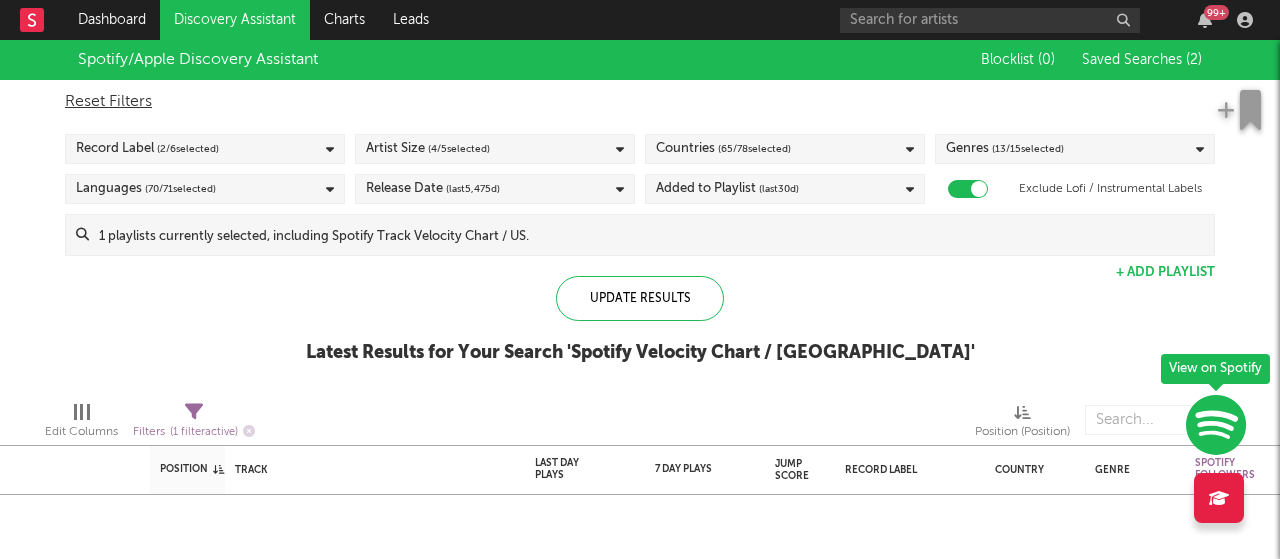 click on "( 13 / 15  selected)" at bounding box center (1028, 149) 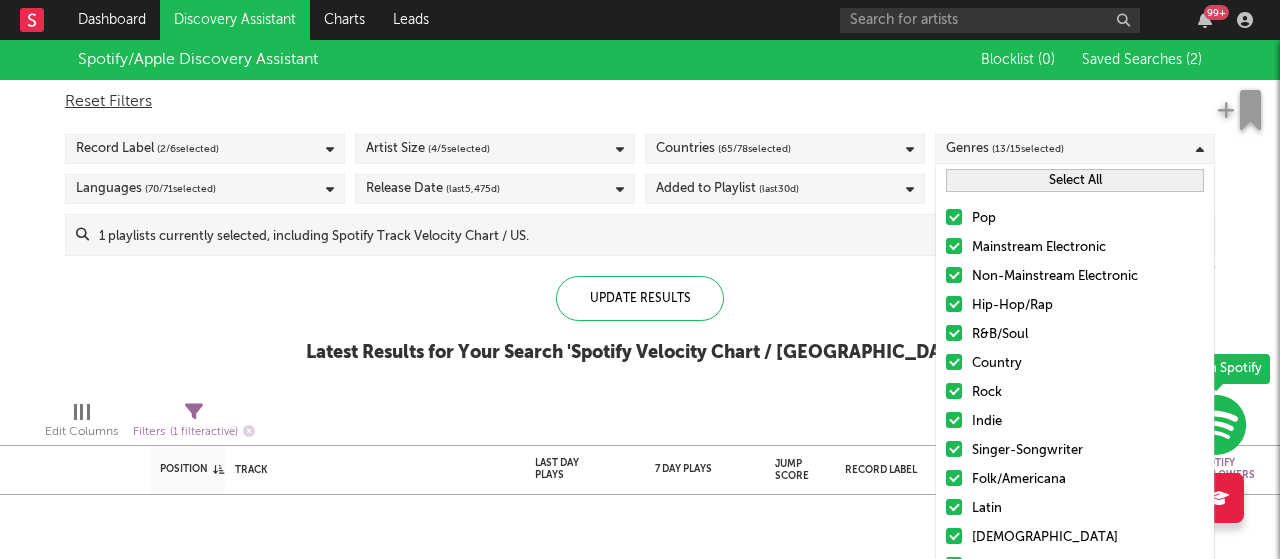 scroll, scrollTop: 82, scrollLeft: 0, axis: vertical 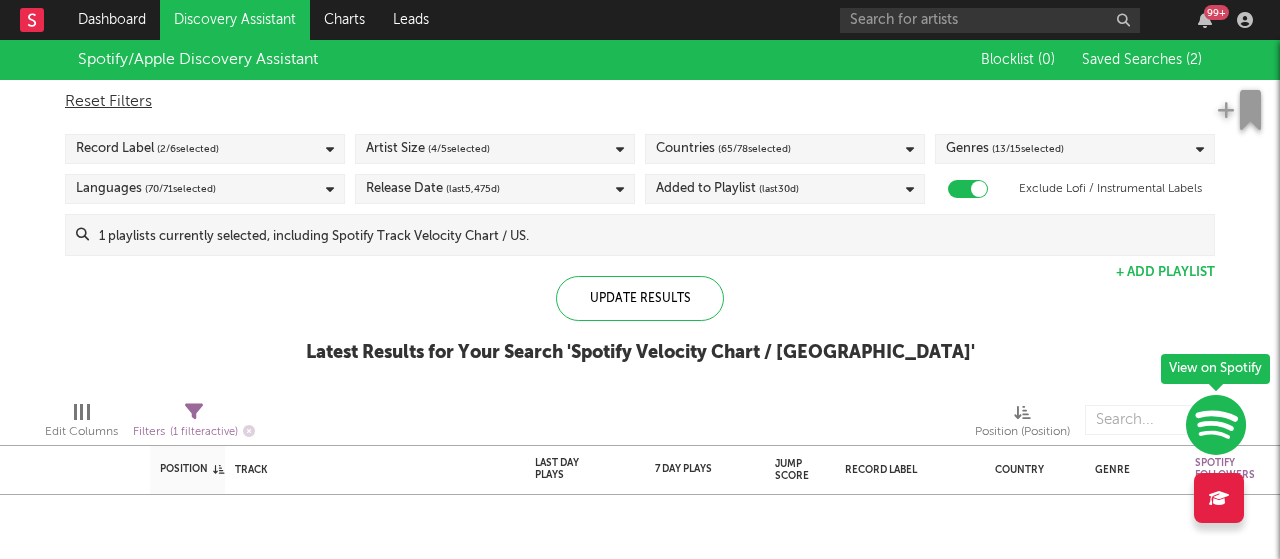 click on "Spotify/Apple Discovery Assistant Blocklist   ( 0 ) Saved Searches   ( 2 ) Reset Filters Record Label ( 2 / 6  selected) Artist Size ( 4 / 5  selected) Countries ( 65 / 78  selected) Genres ( 13 / 15  selected) Languages ( 70 / 71  selected) Release Date (last  5,475 d) Added to Playlist (last  30 d) Exclude Lofi / Instrumental Labels Update Results + Add Playlist Update Results Latest Results for Your Search ' Spotify Velocity Chart / US '" at bounding box center [640, 212] 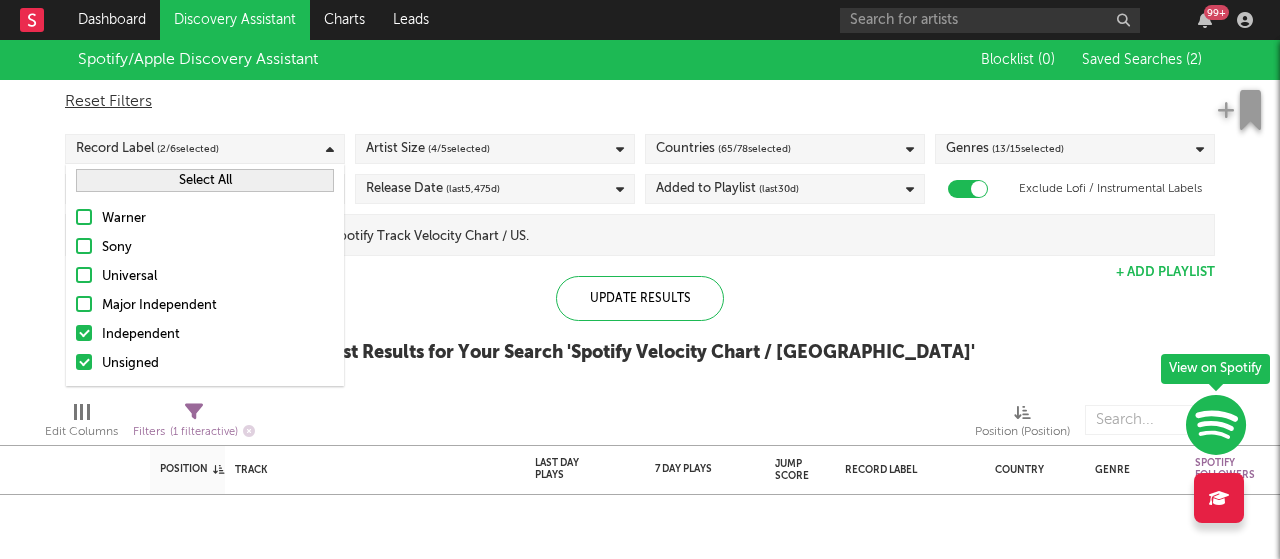 click on "Update Results Latest Results for Your Search ' Spotify Velocity Chart / US '" at bounding box center (640, 330) 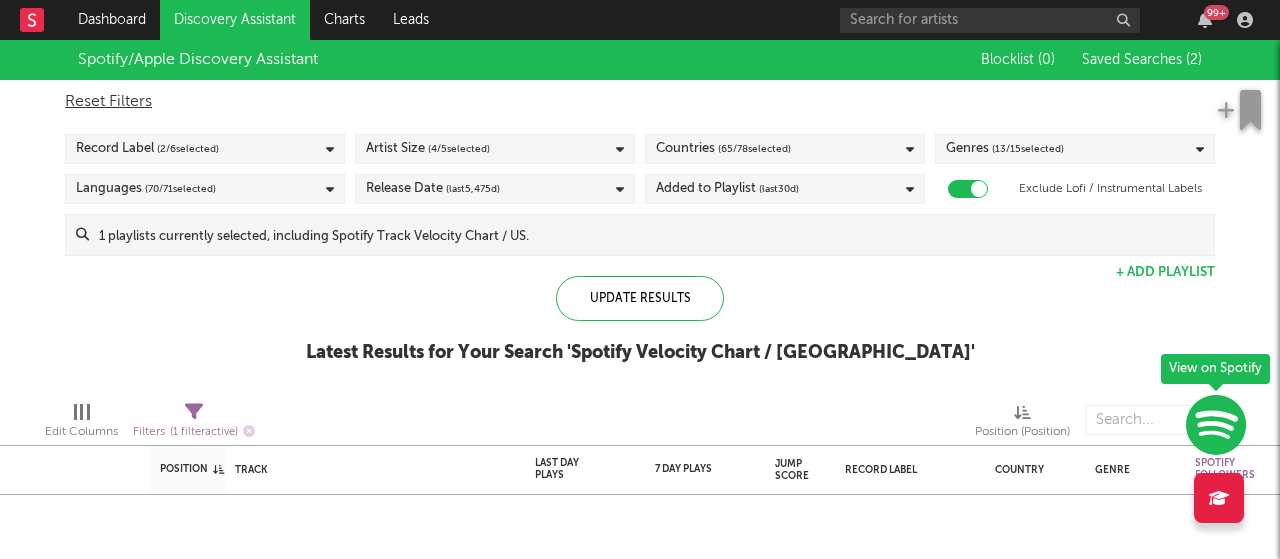 click on "Languages ( 70 / 71  selected)" at bounding box center (205, 189) 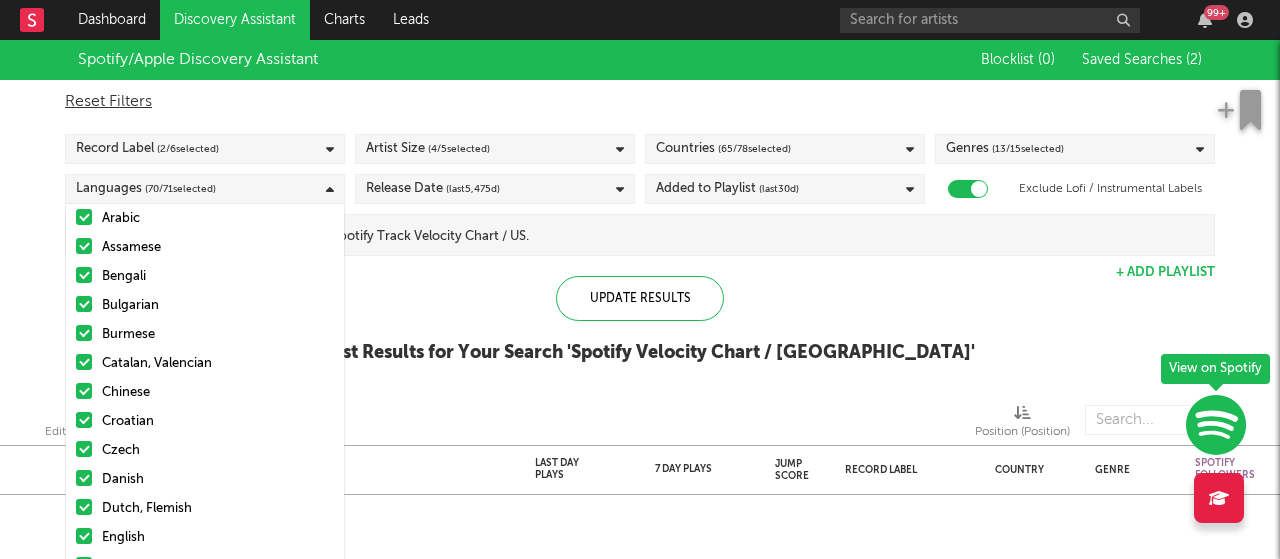 scroll, scrollTop: 156, scrollLeft: 0, axis: vertical 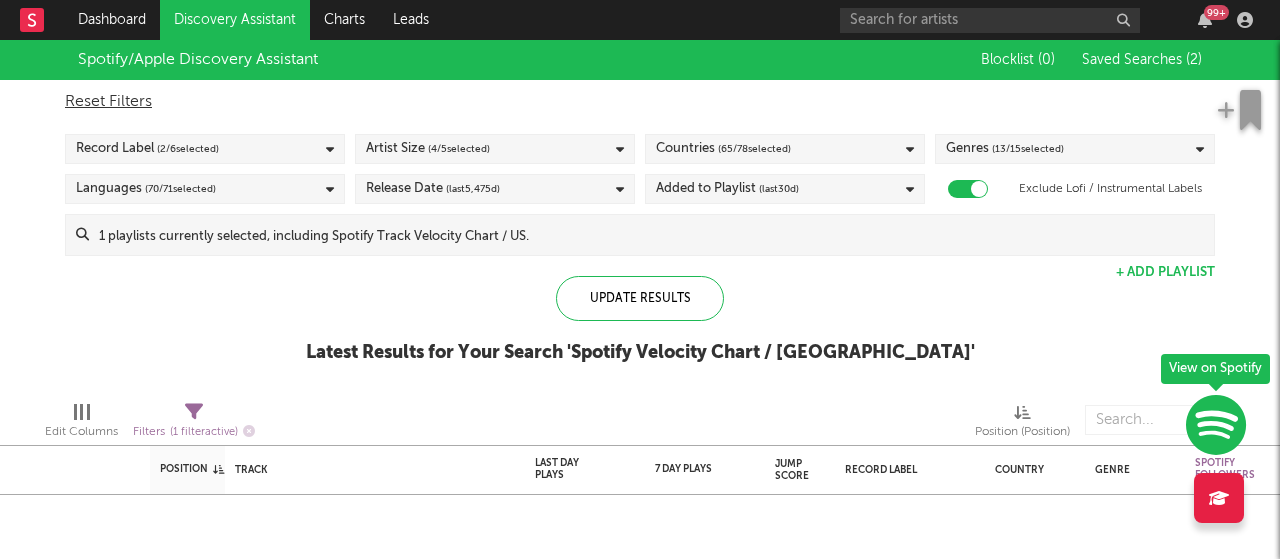 click on "Update Results Latest Results for Your Search ' Spotify Velocity Chart / US '" at bounding box center (640, 330) 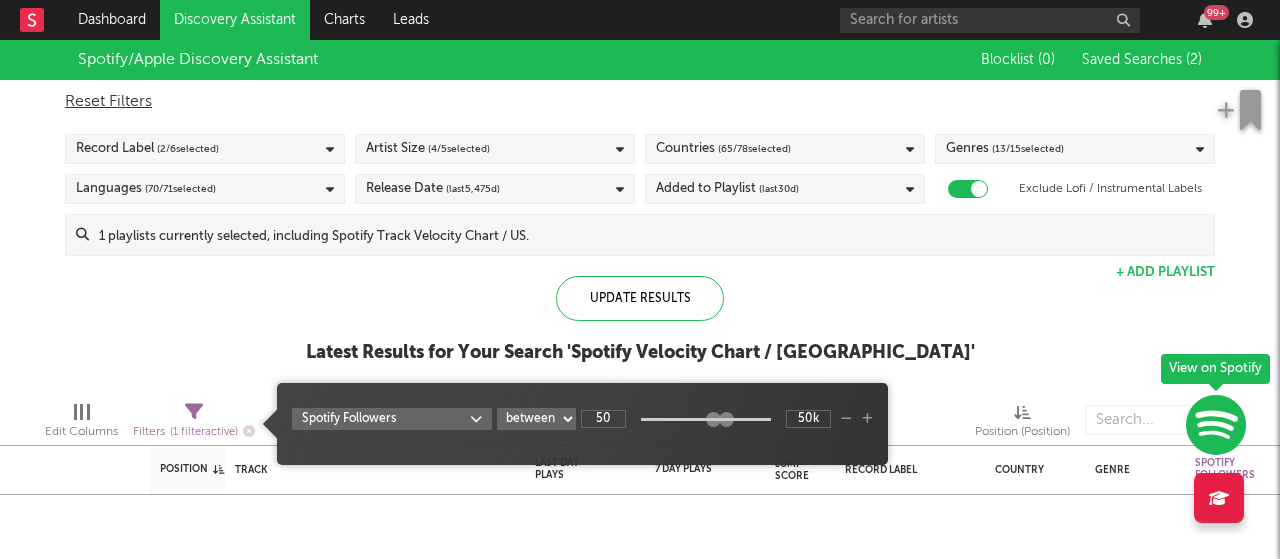 click on "Filters ( 1   filter  active)" at bounding box center (194, 432) 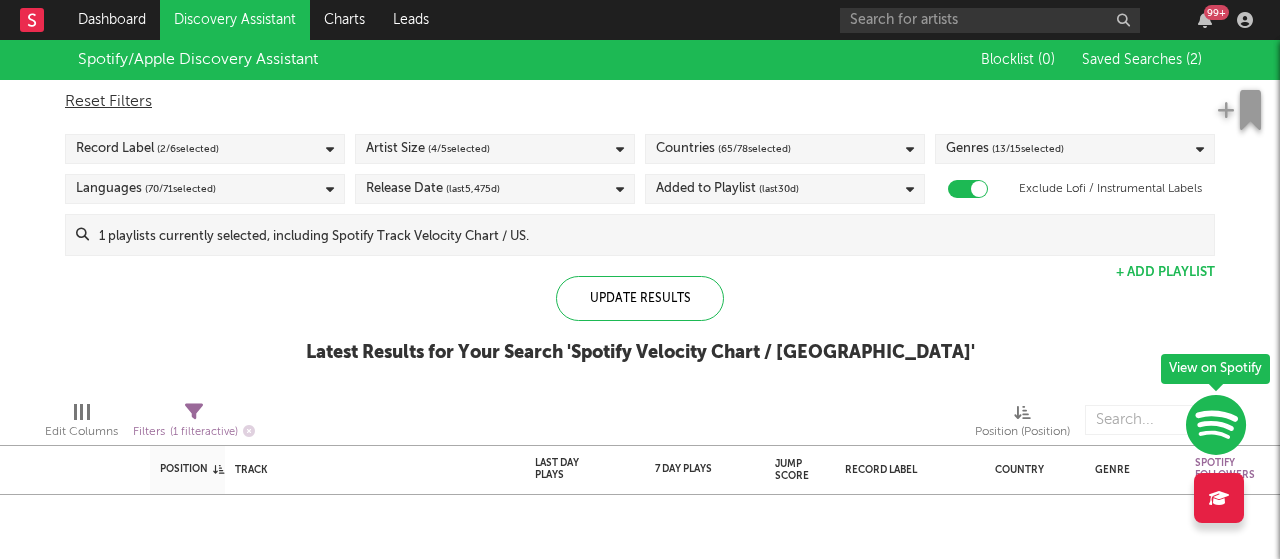 click on "Update Results Latest Results for Your Search ' Spotify Velocity Chart / US '" at bounding box center [640, 330] 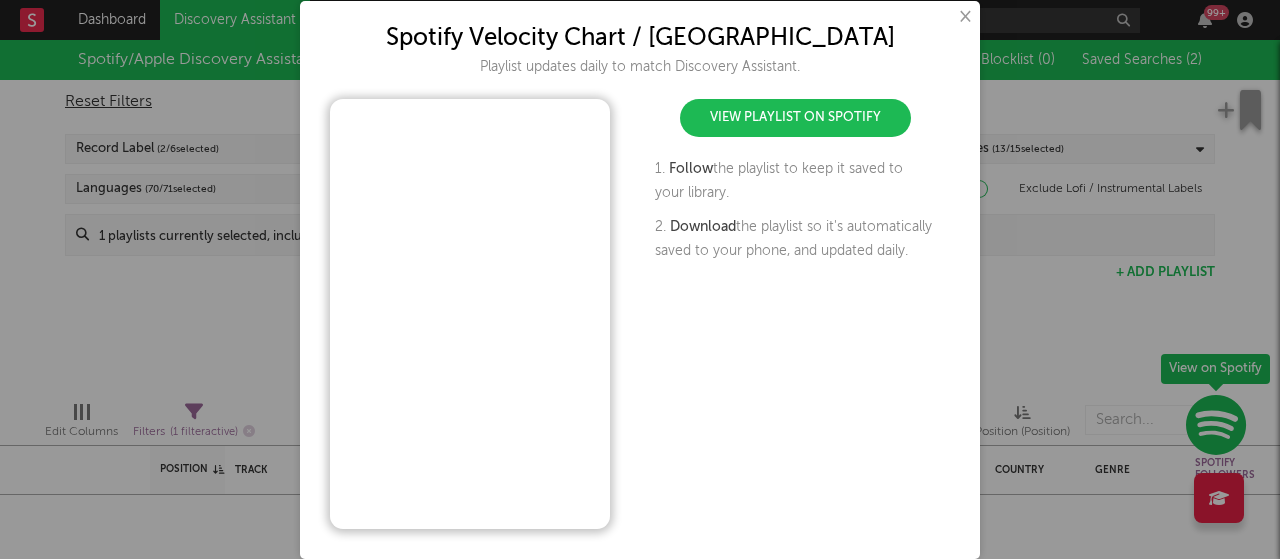 click on "×" at bounding box center (964, 17) 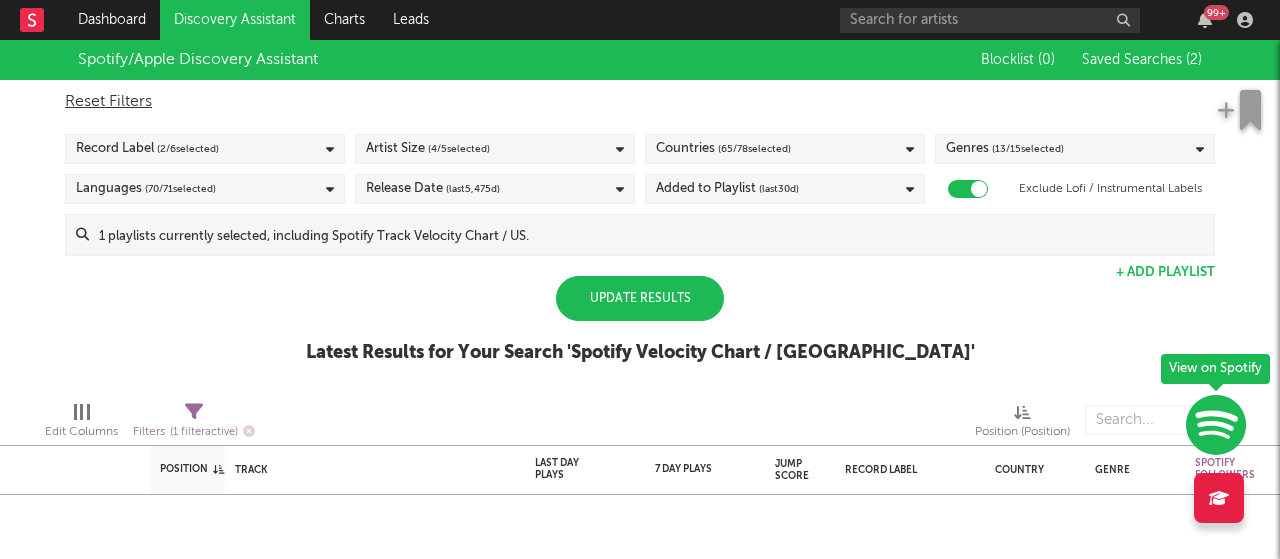 click on "Update Results" at bounding box center (640, 298) 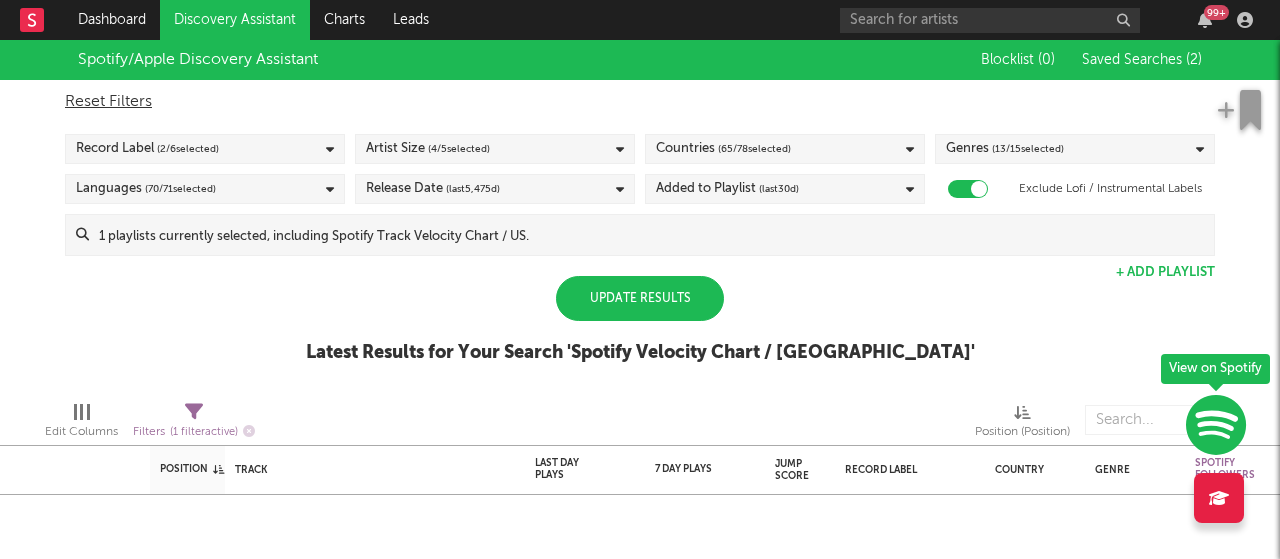 click on "Update Results" at bounding box center [640, 298] 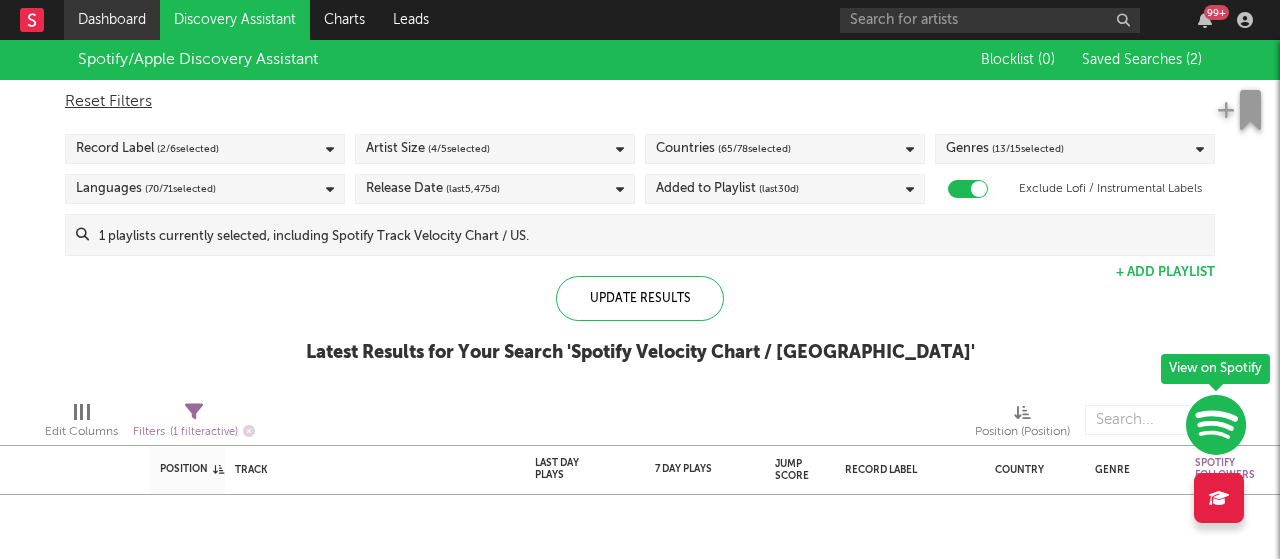 click on "Dashboard" at bounding box center [112, 20] 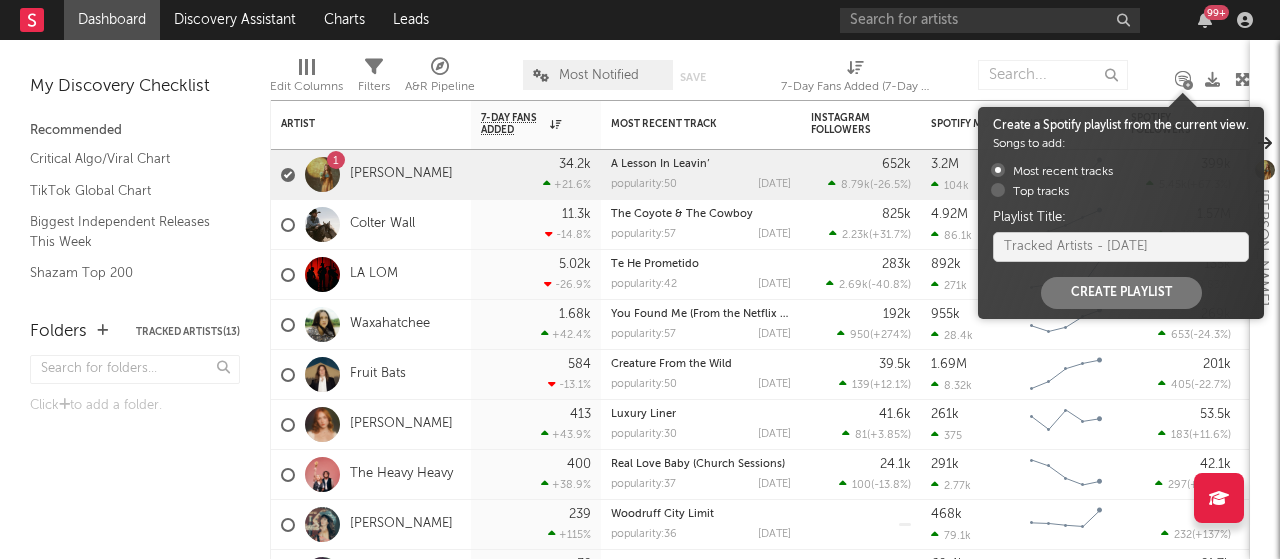 click at bounding box center [1188, 85] 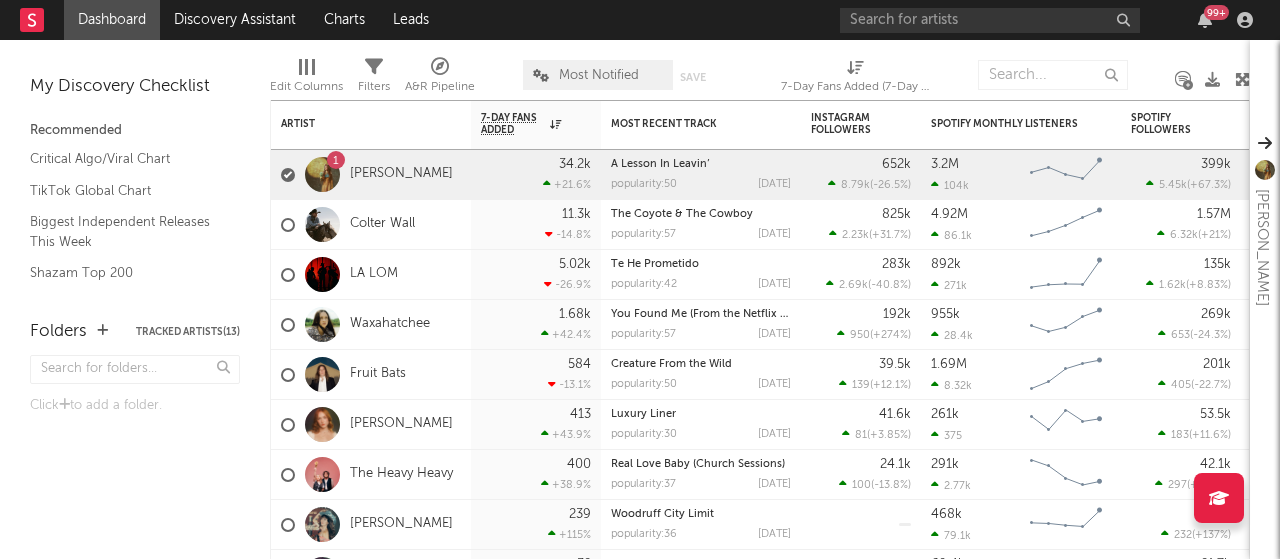 click on "Edit Columns Filters A&R Pipeline Most Notified Save Save as 7-Day Fans Added (7-Day Fans Added)" at bounding box center (760, 70) 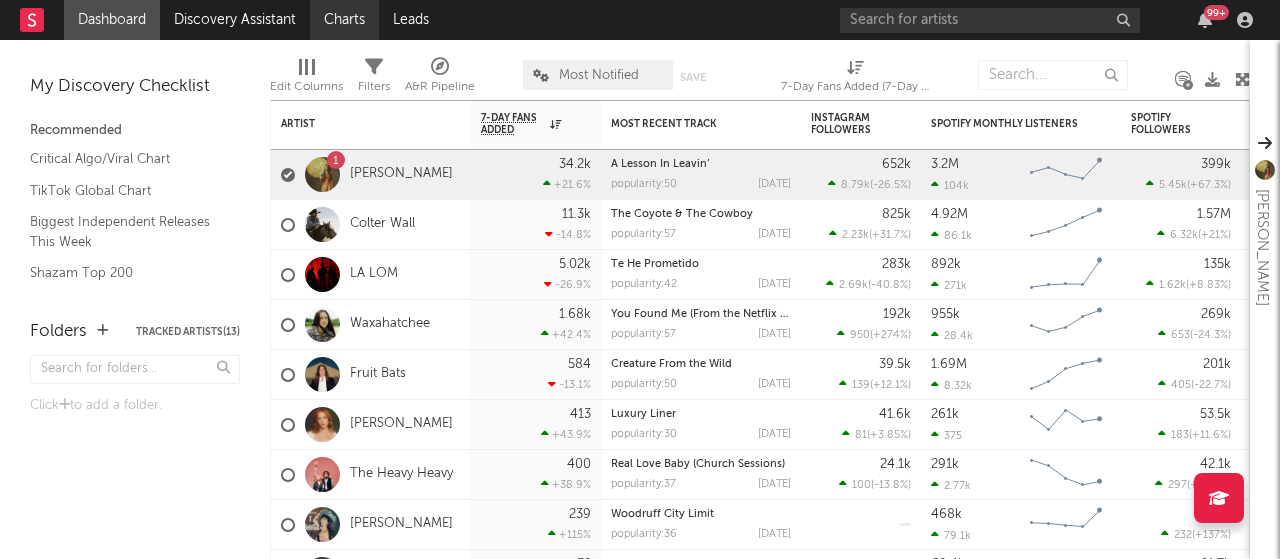 click on "Charts" at bounding box center (344, 20) 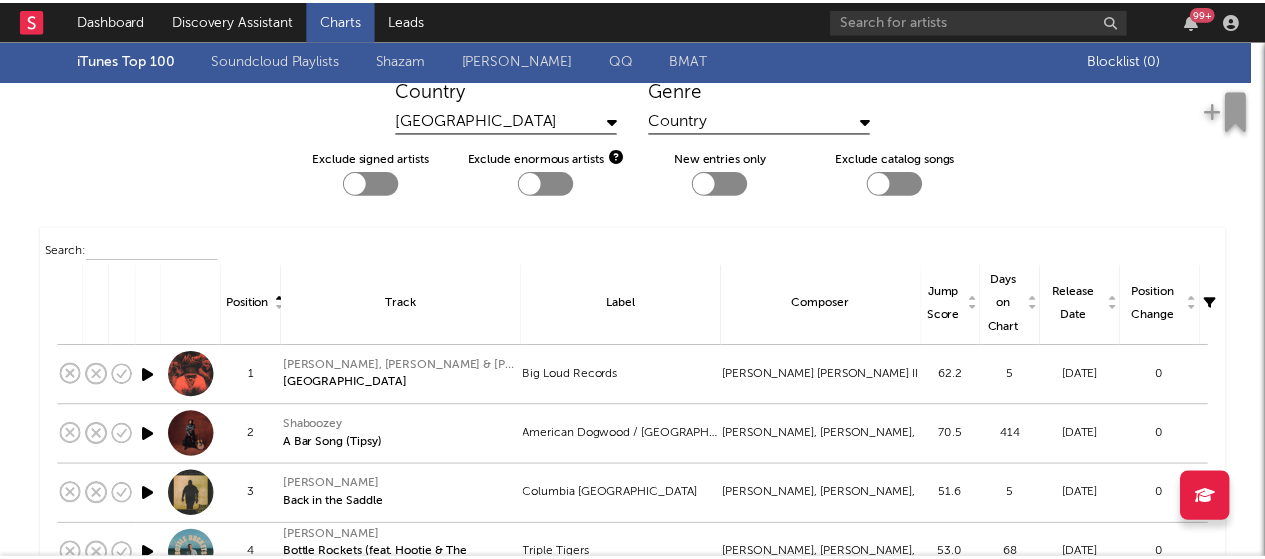 scroll, scrollTop: 0, scrollLeft: 0, axis: both 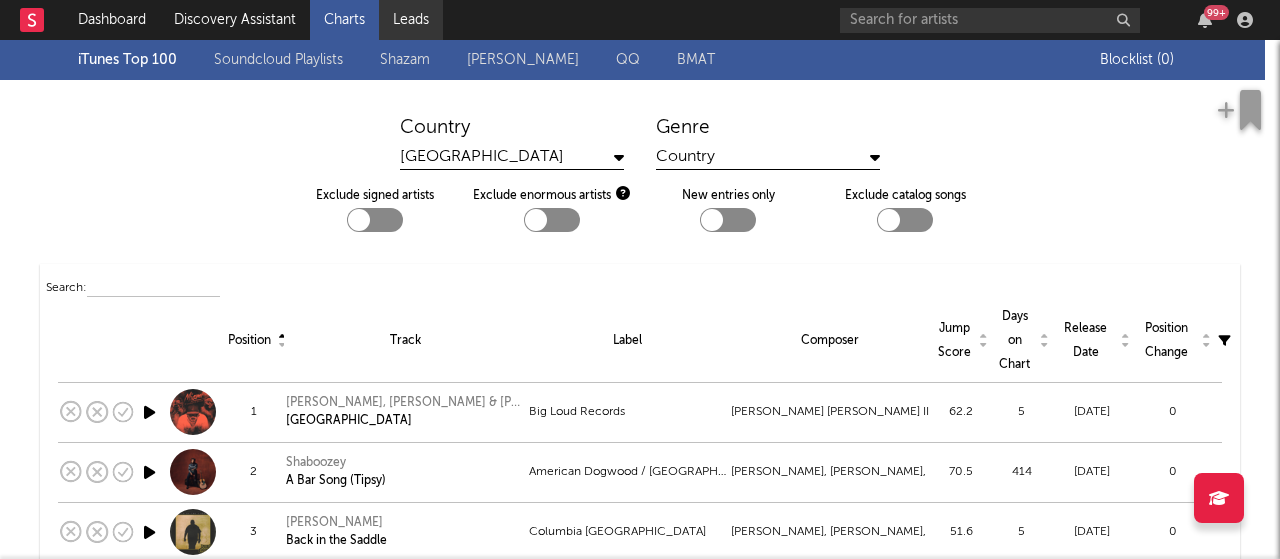 click on "Leads" at bounding box center [411, 20] 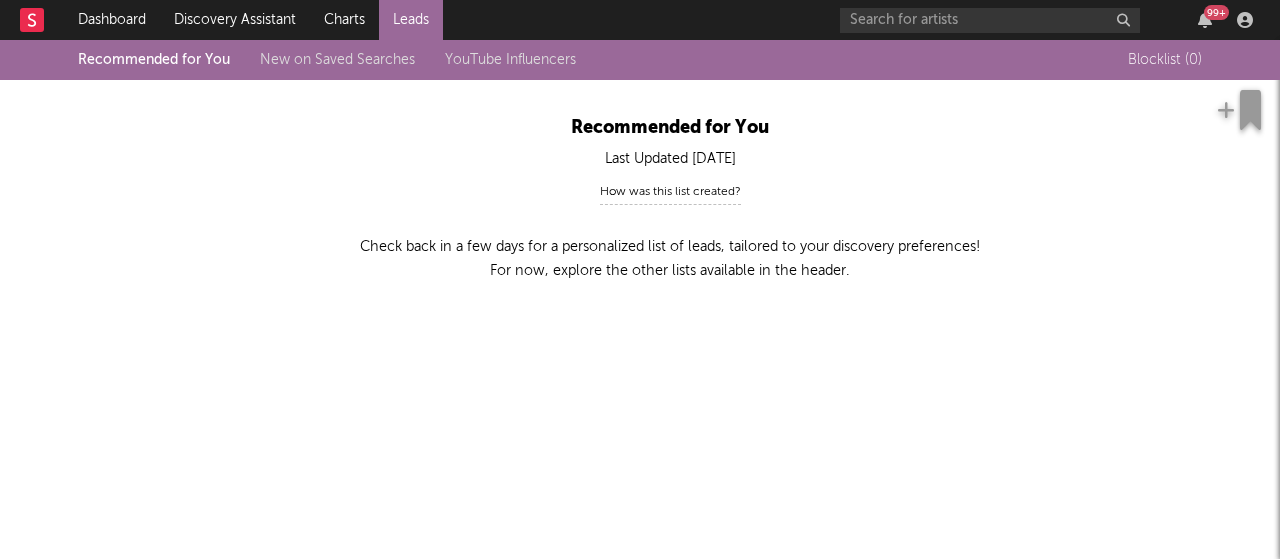 click on "New on Saved Searches" at bounding box center [337, 60] 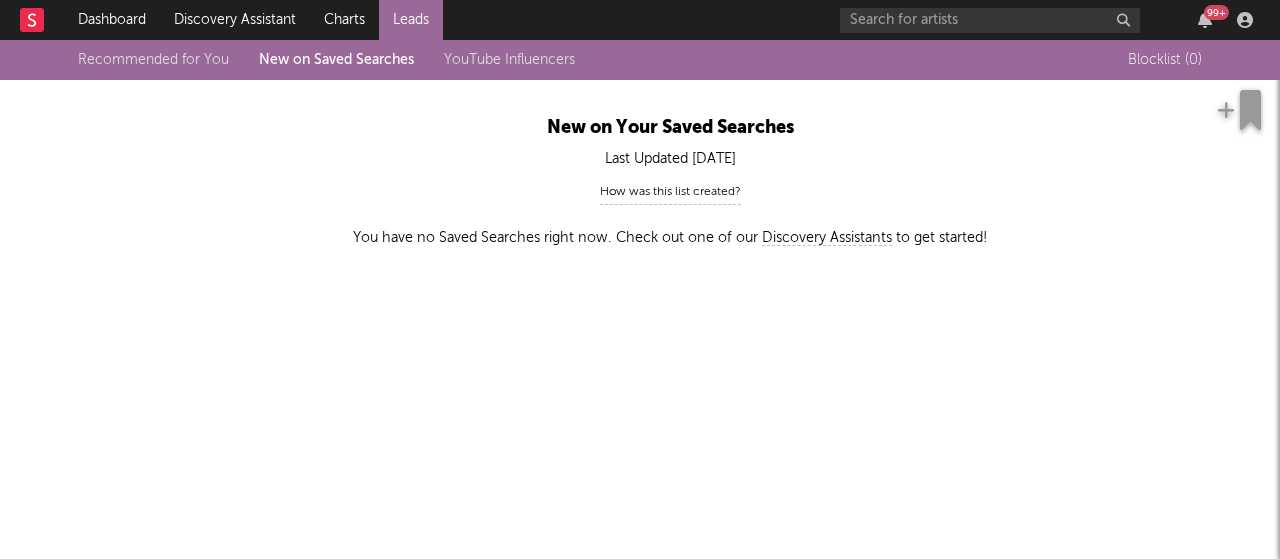 click on "YouTube Influencers" at bounding box center (509, 60) 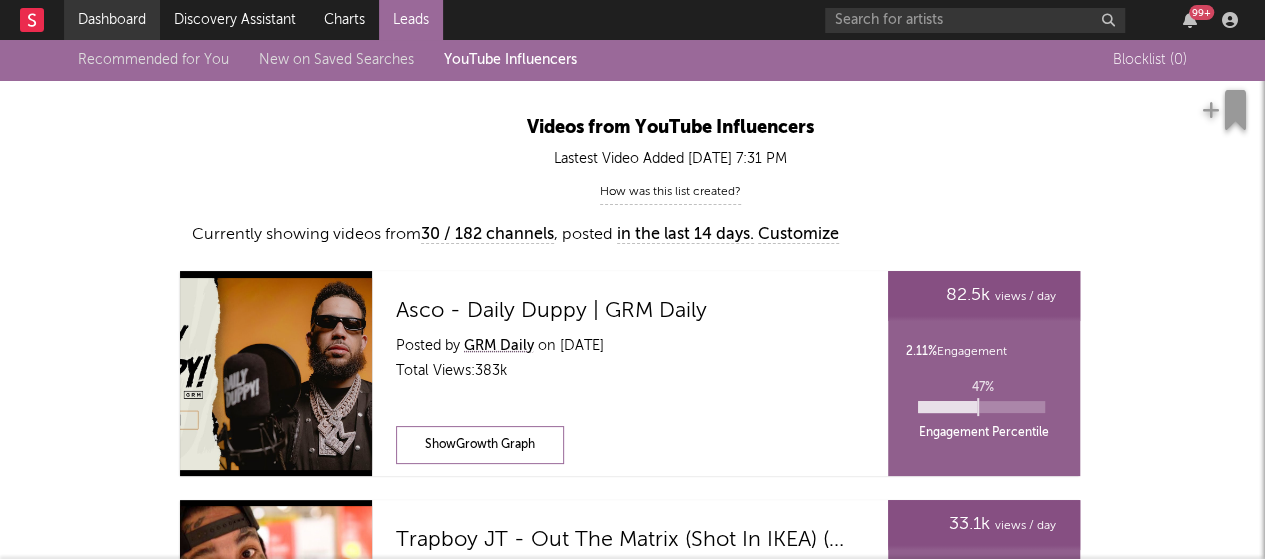 click on "Dashboard" at bounding box center [112, 20] 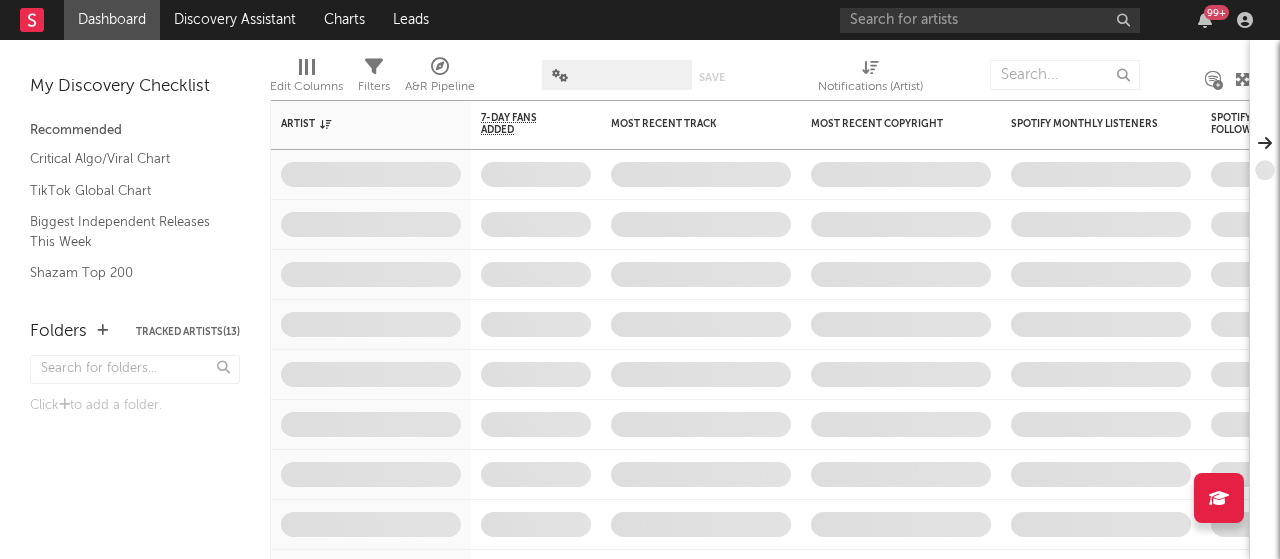 drag, startPoint x: 18, startPoint y: 21, endPoint x: 40, endPoint y: 16, distance: 22.561028 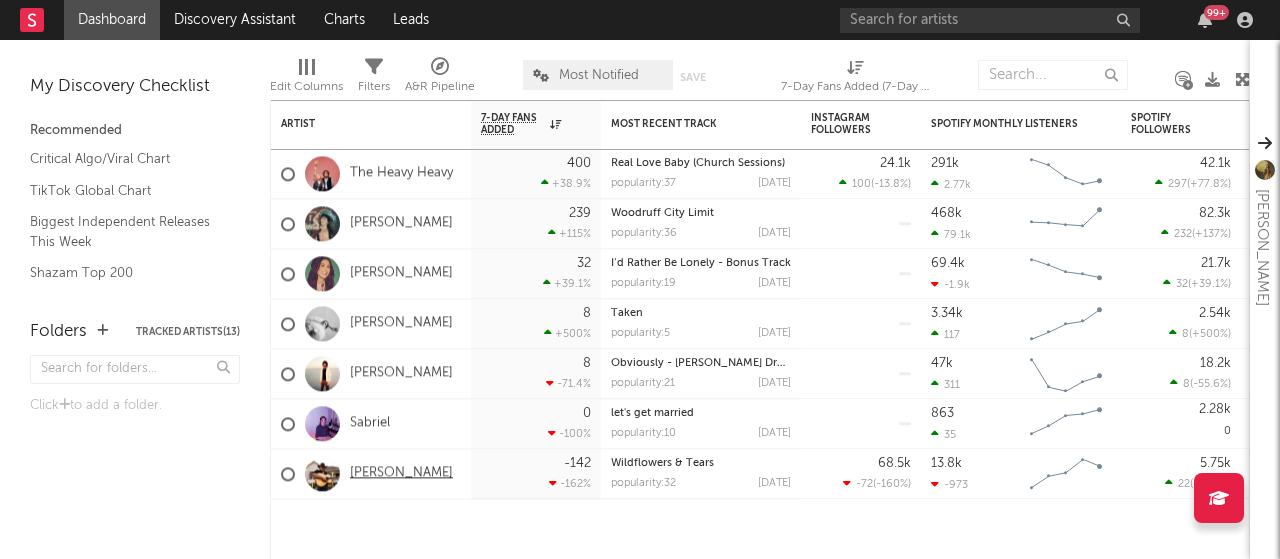 click on "[PERSON_NAME]" at bounding box center [401, 473] 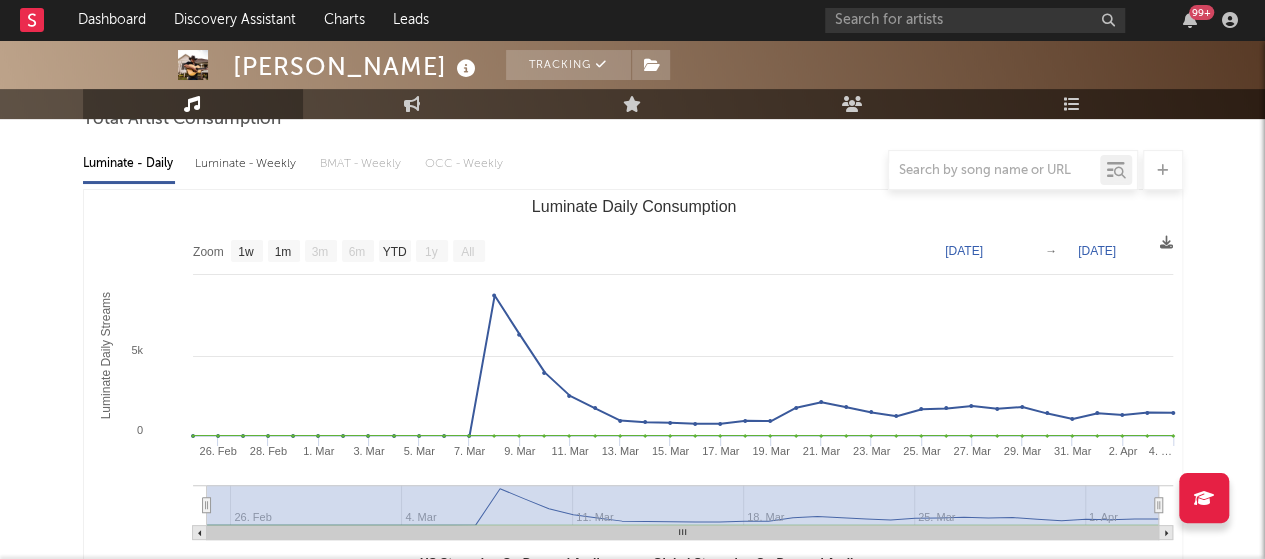 scroll, scrollTop: 208, scrollLeft: 0, axis: vertical 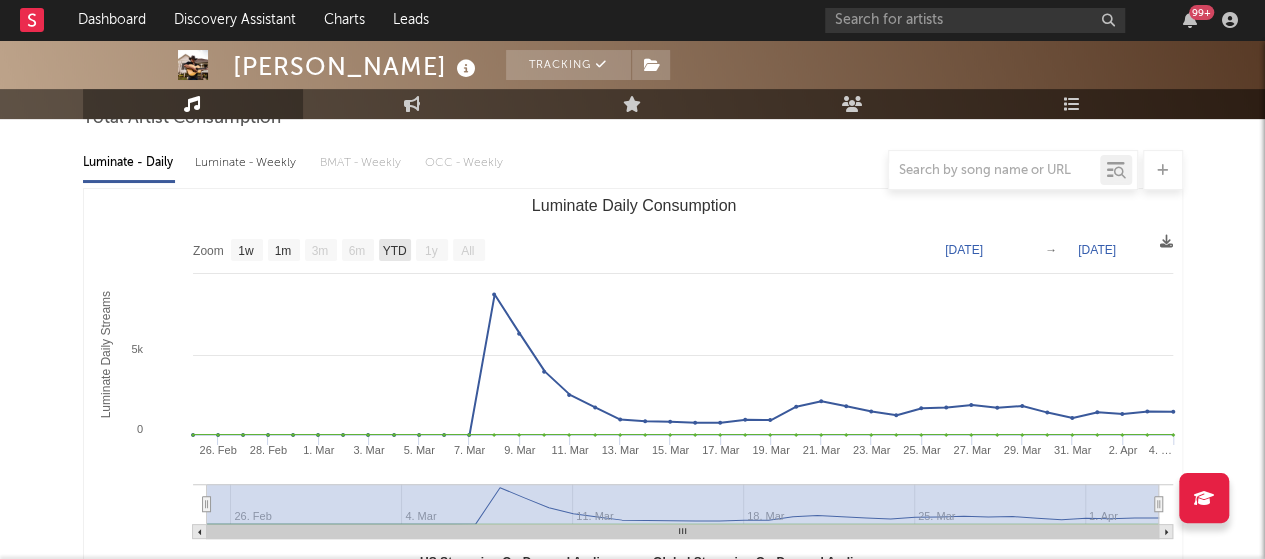 click 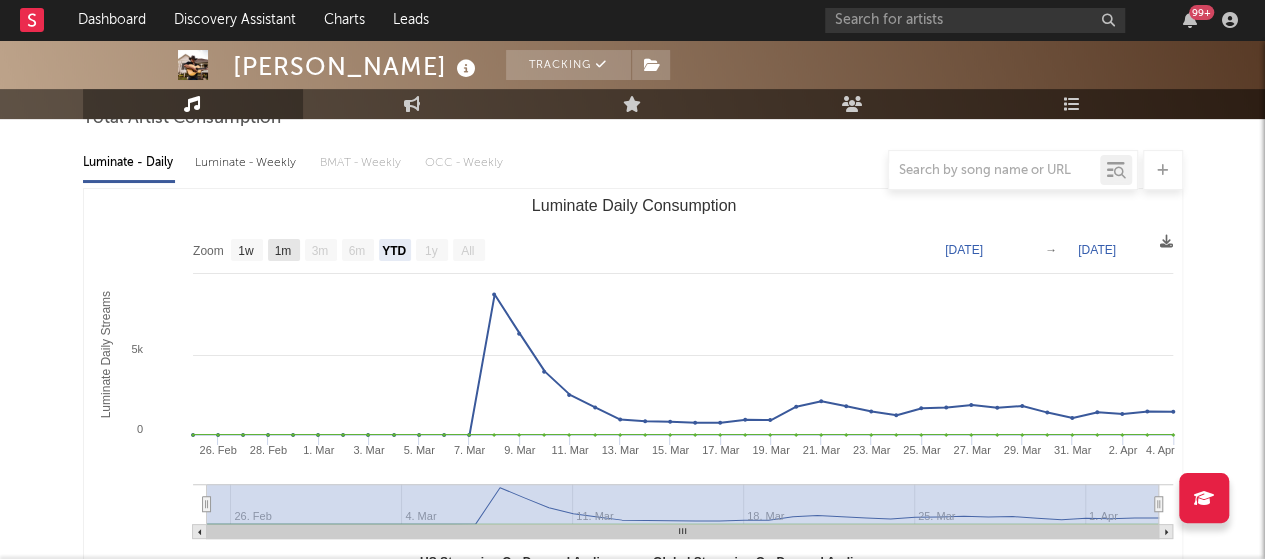 click on "1m" 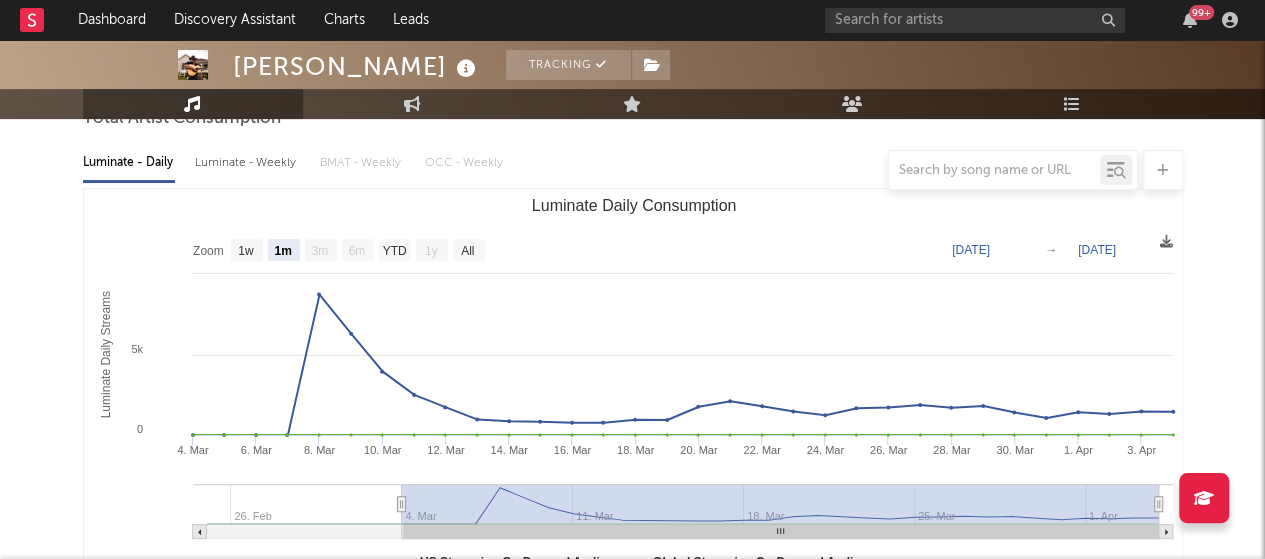 click 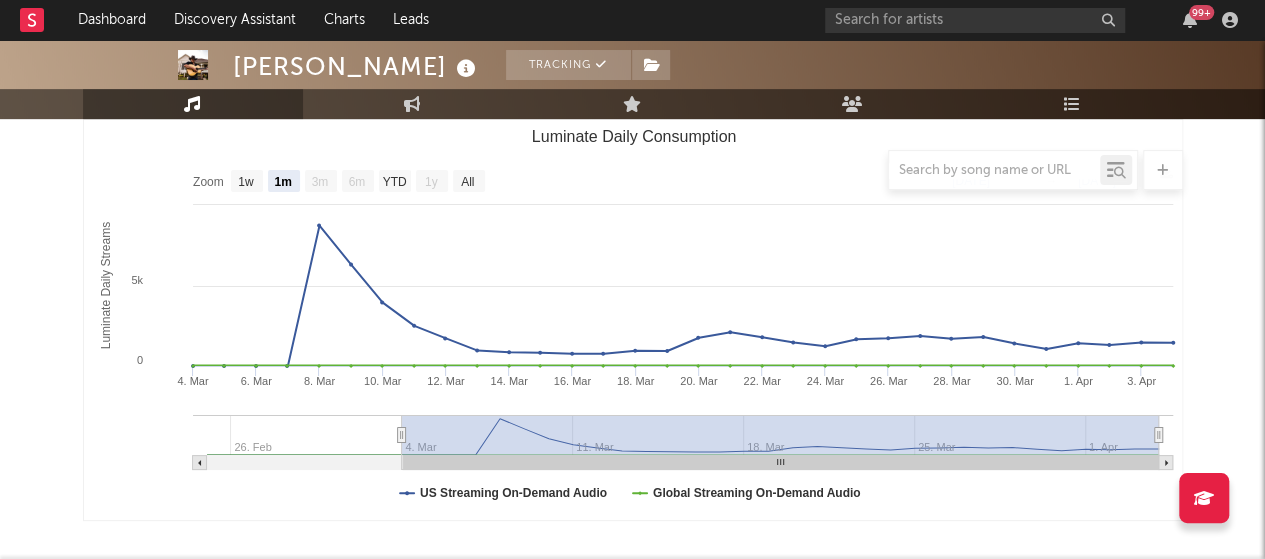 scroll, scrollTop: 275, scrollLeft: 0, axis: vertical 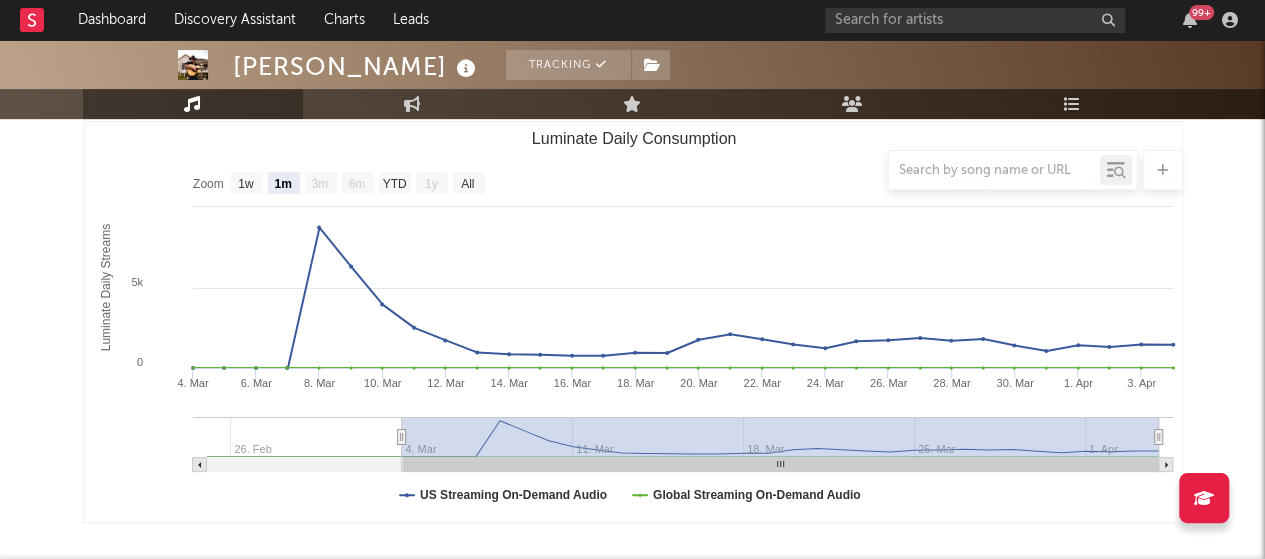 click at bounding box center (633, 170) 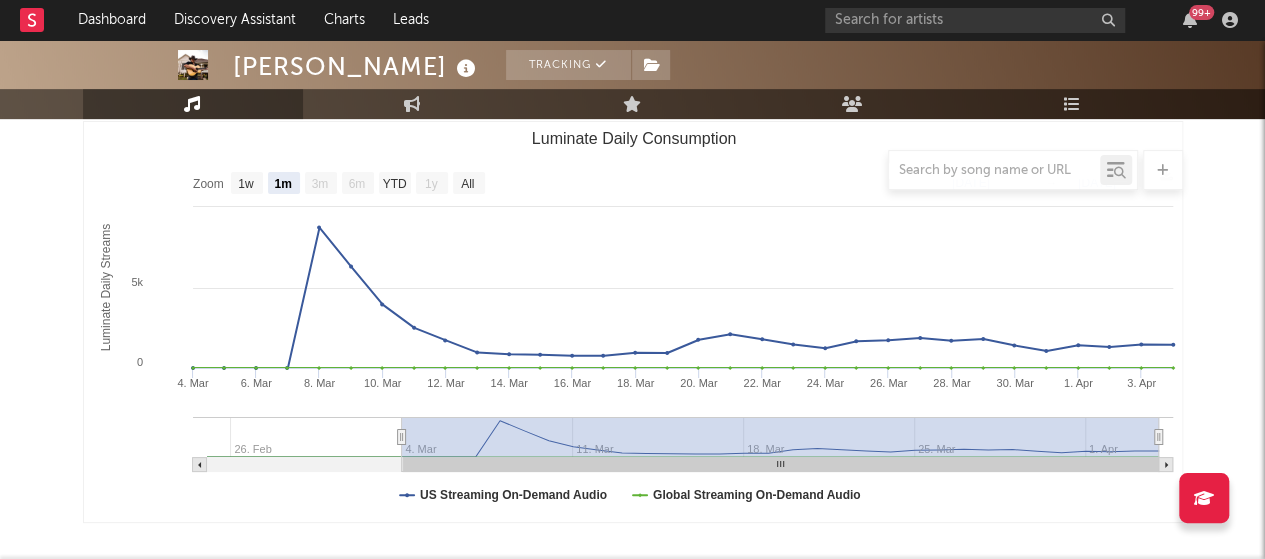 click at bounding box center (633, 170) 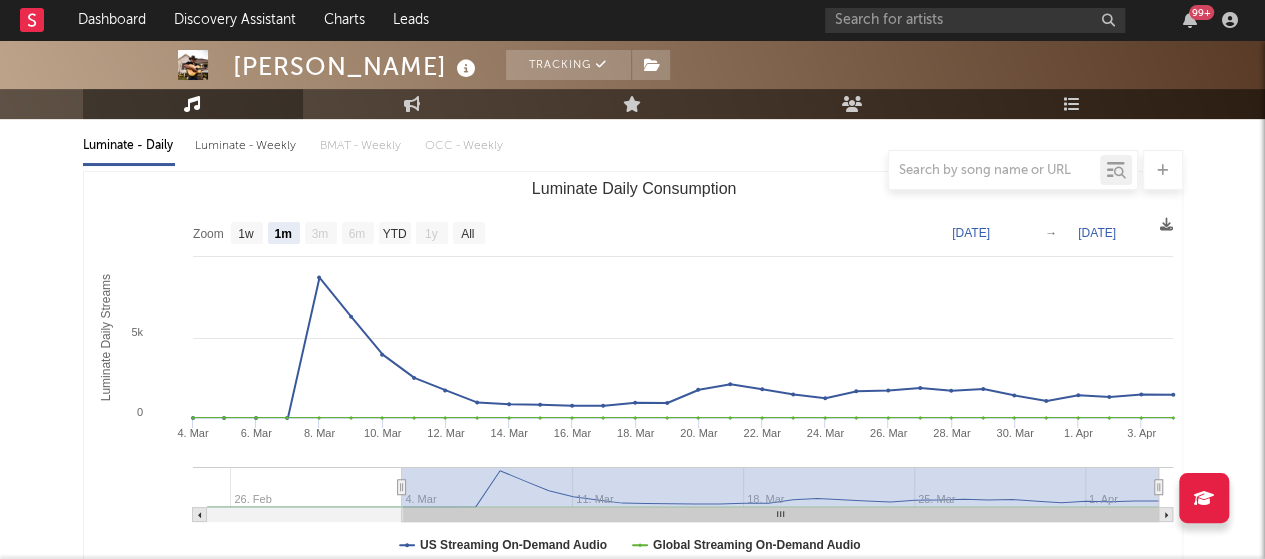 scroll, scrollTop: 219, scrollLeft: 0, axis: vertical 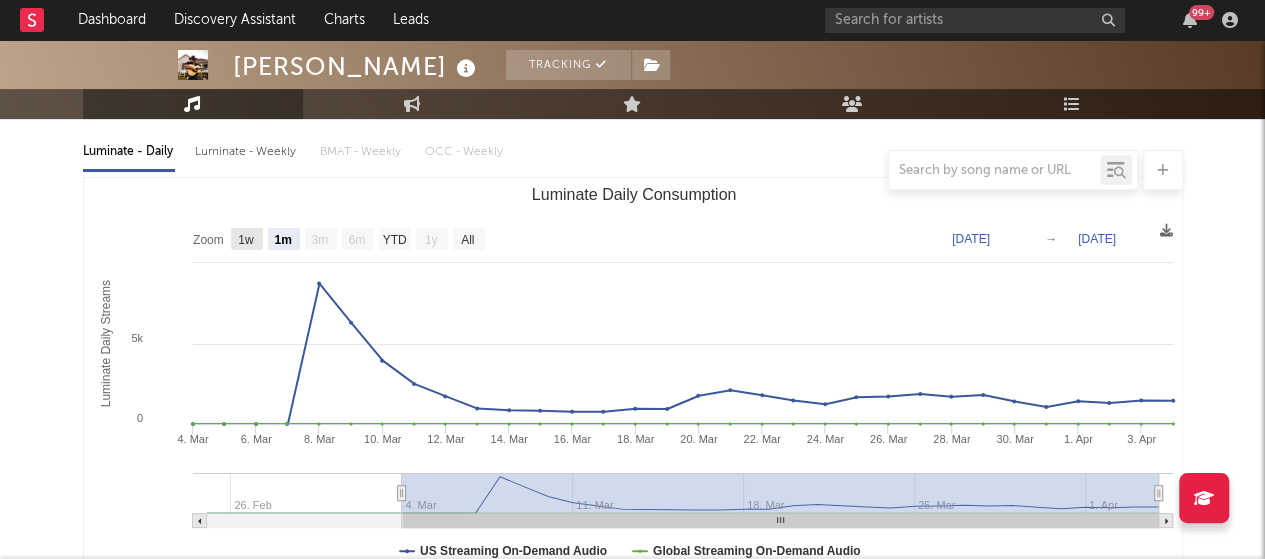 click on "1w" 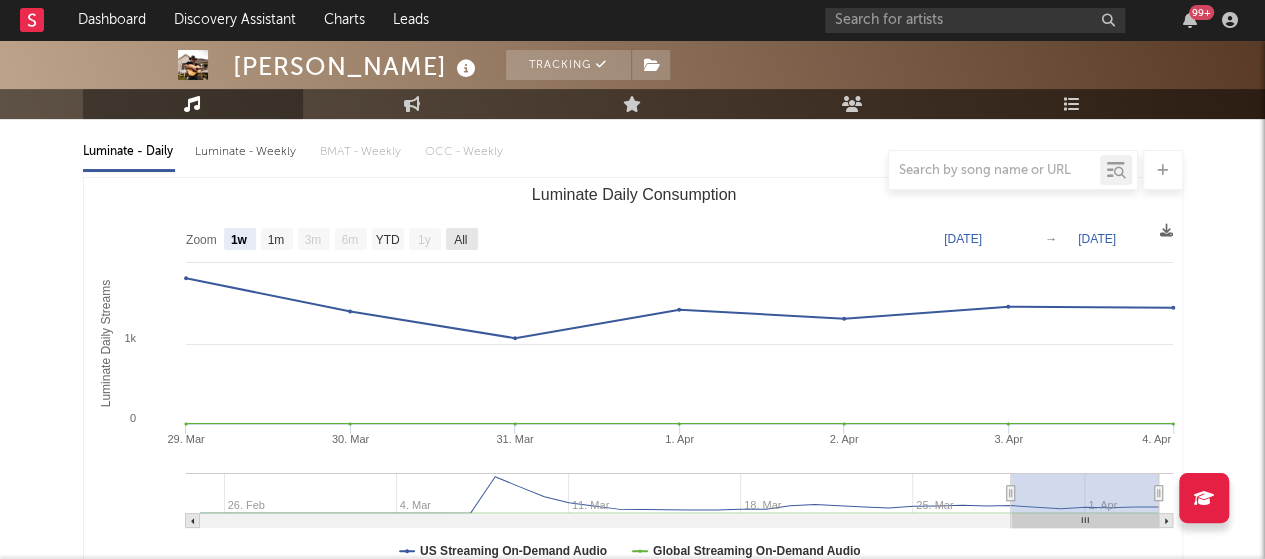 click on "All" 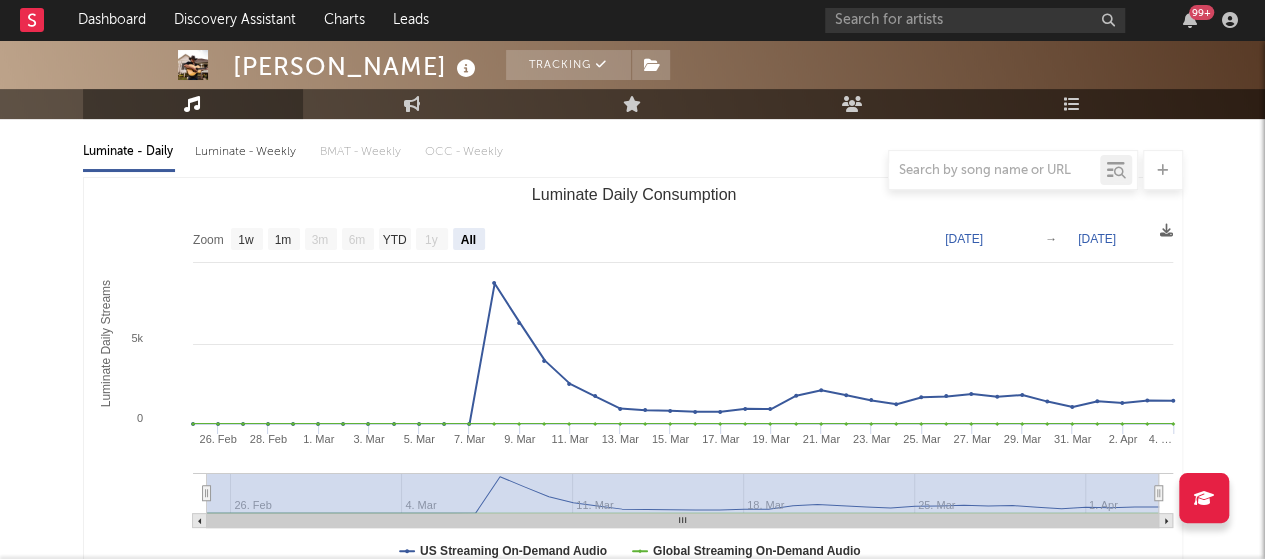 click on "Apr  4, 2024" 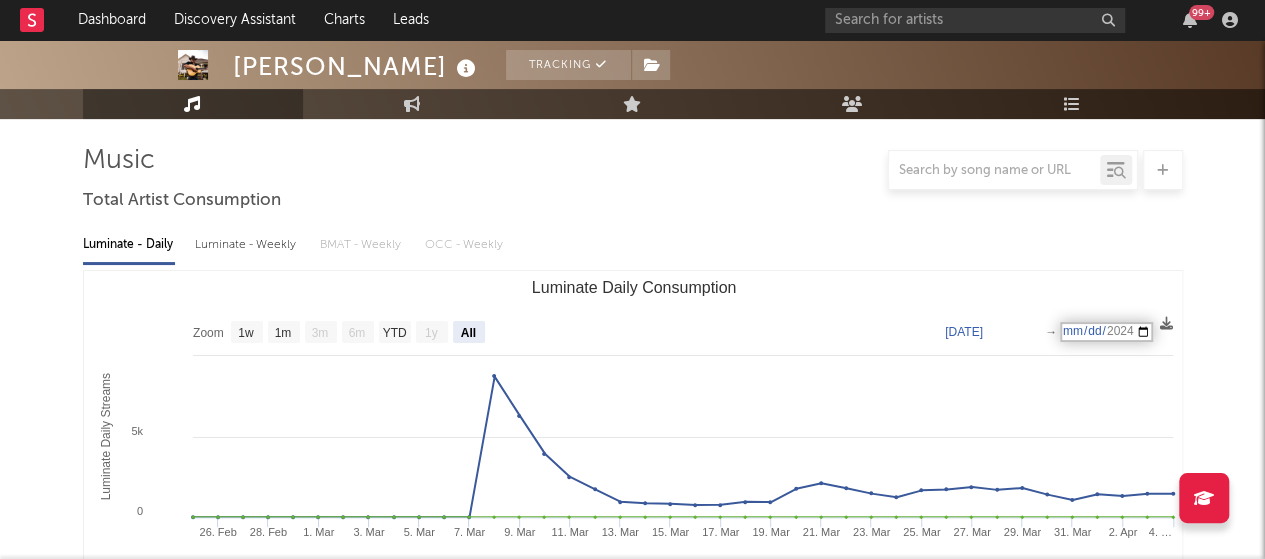 scroll, scrollTop: 123, scrollLeft: 0, axis: vertical 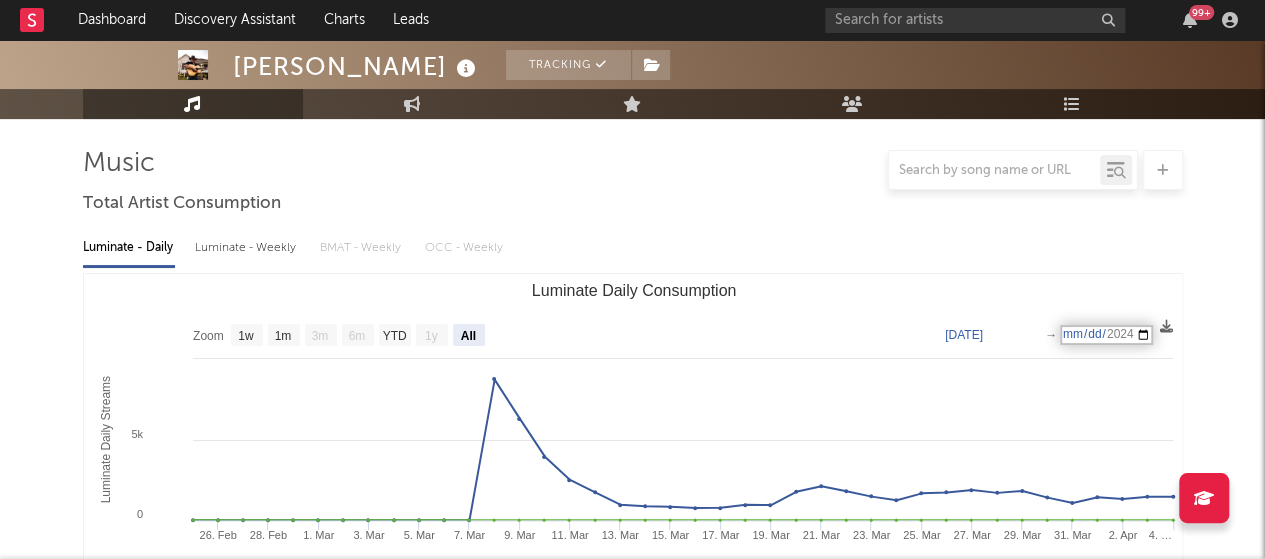 click on "2024-04-04" at bounding box center (1106, 335) 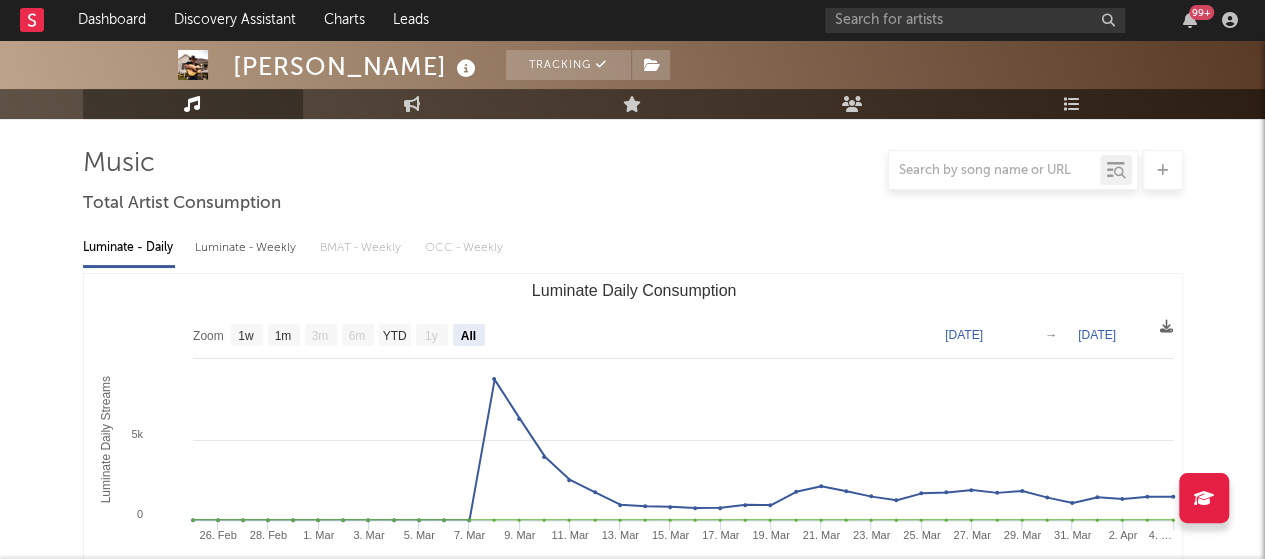 click on "Luminate - Daily Luminate - Weekly BMAT - Weekly OCC - Weekly" at bounding box center [633, 248] 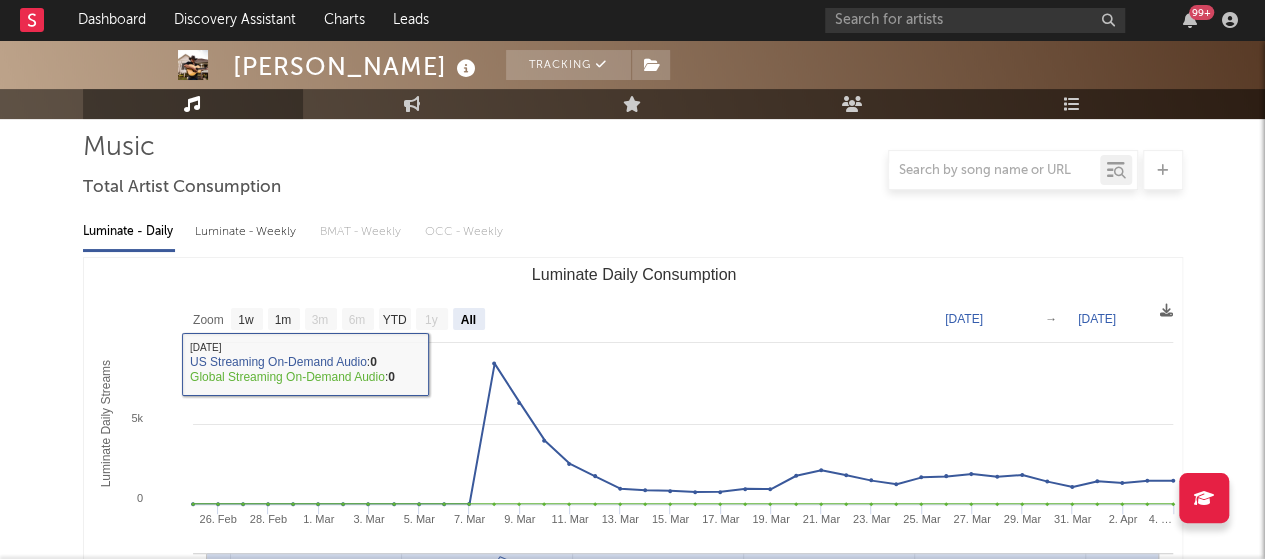 scroll, scrollTop: 131, scrollLeft: 0, axis: vertical 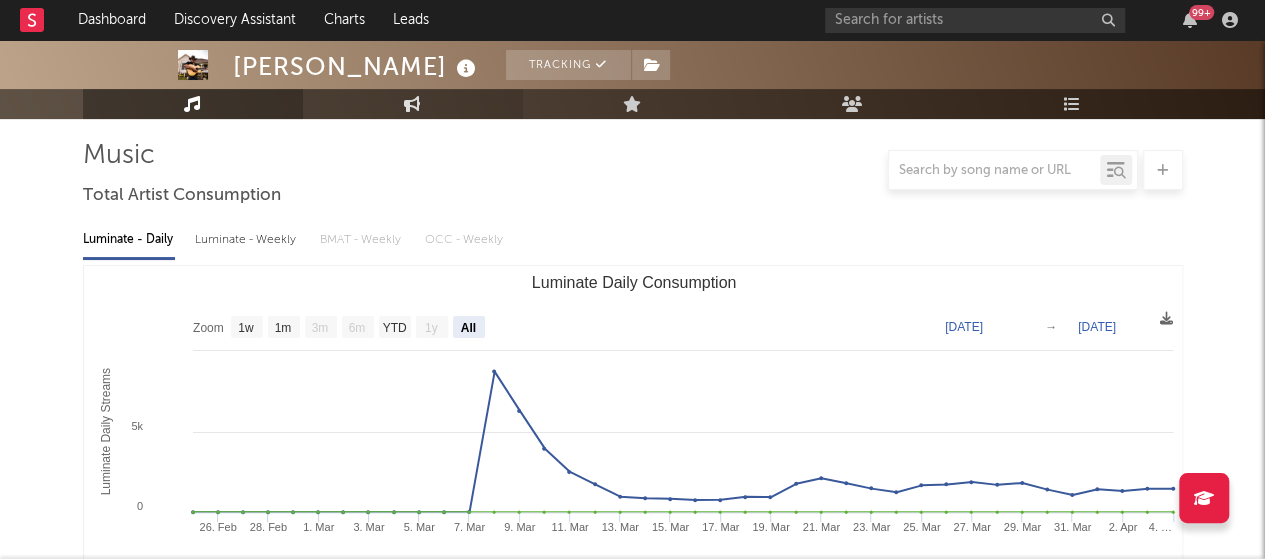 click at bounding box center [412, 104] 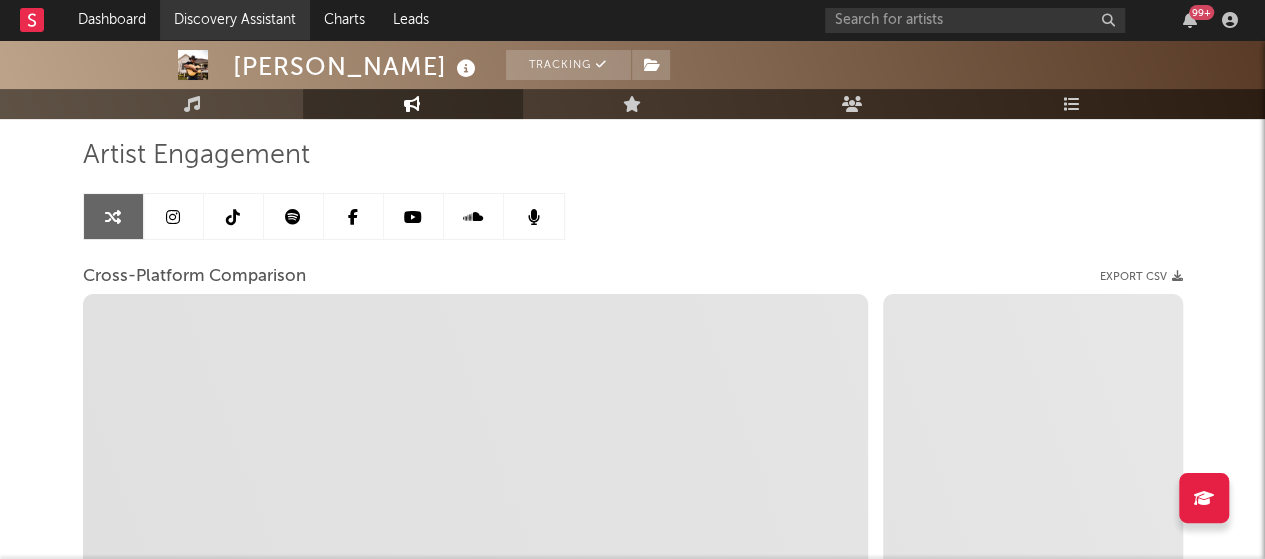 select on "1m" 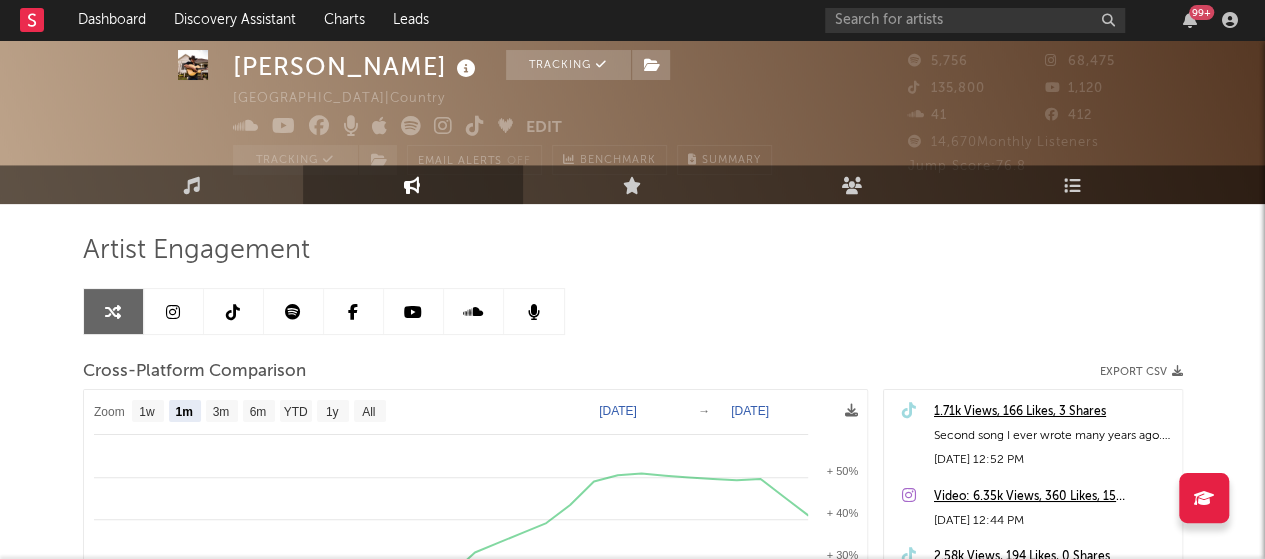 scroll, scrollTop: 32, scrollLeft: 0, axis: vertical 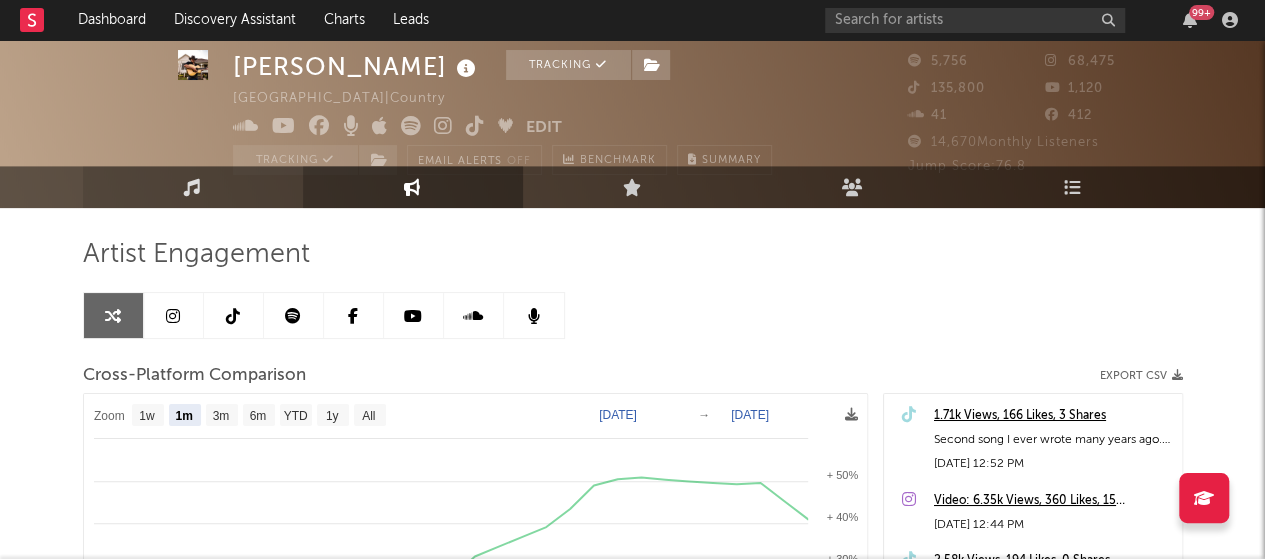 click on "Music" at bounding box center [193, 187] 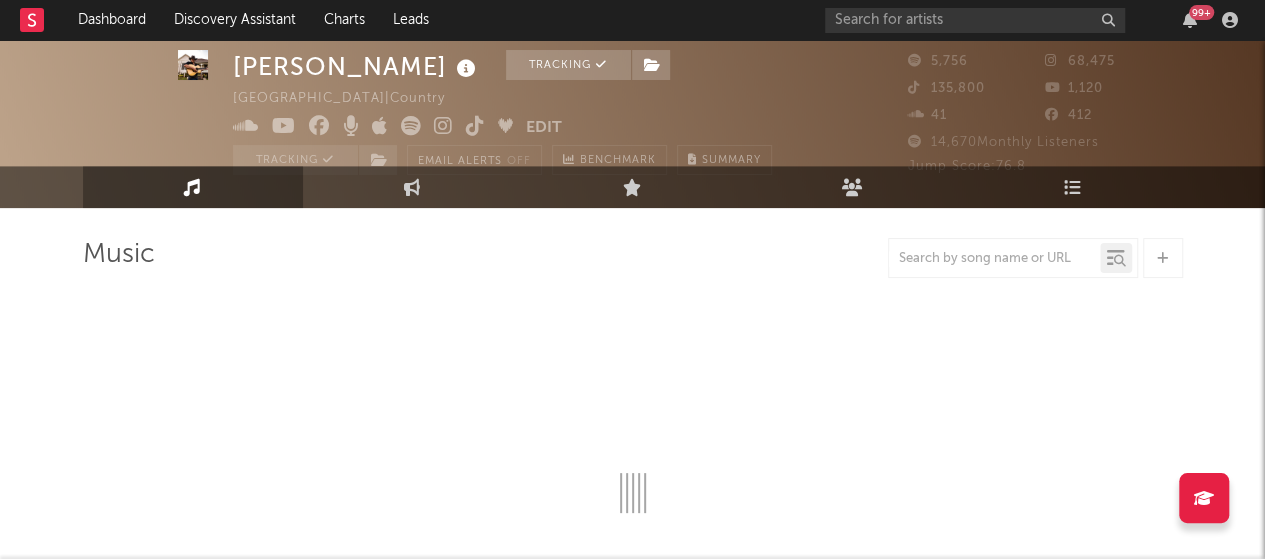 select on "1w" 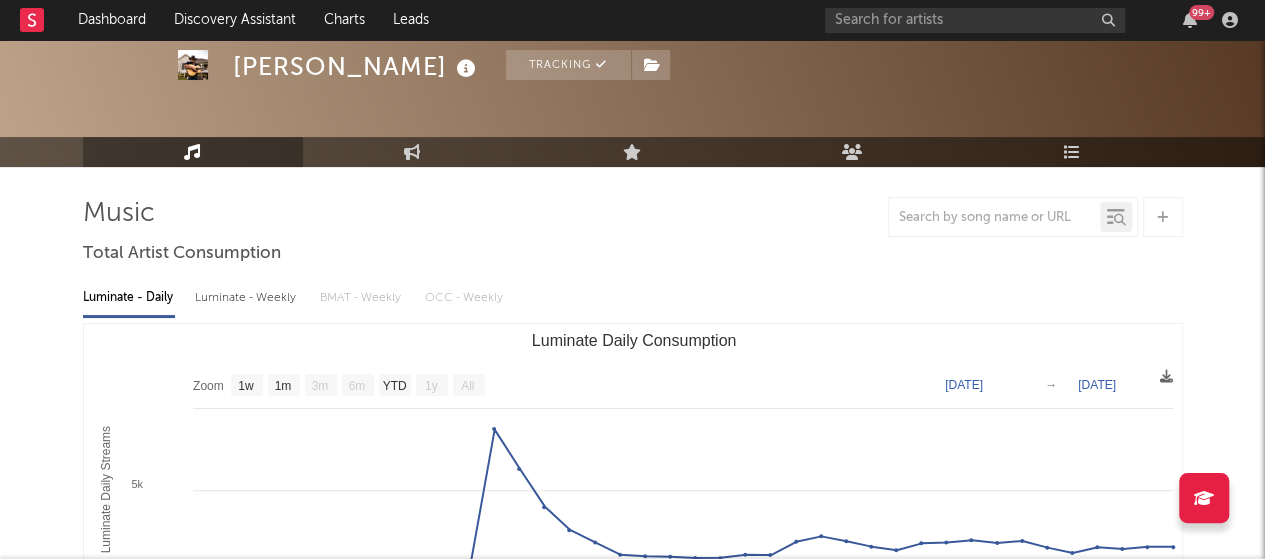 scroll, scrollTop: 77, scrollLeft: 0, axis: vertical 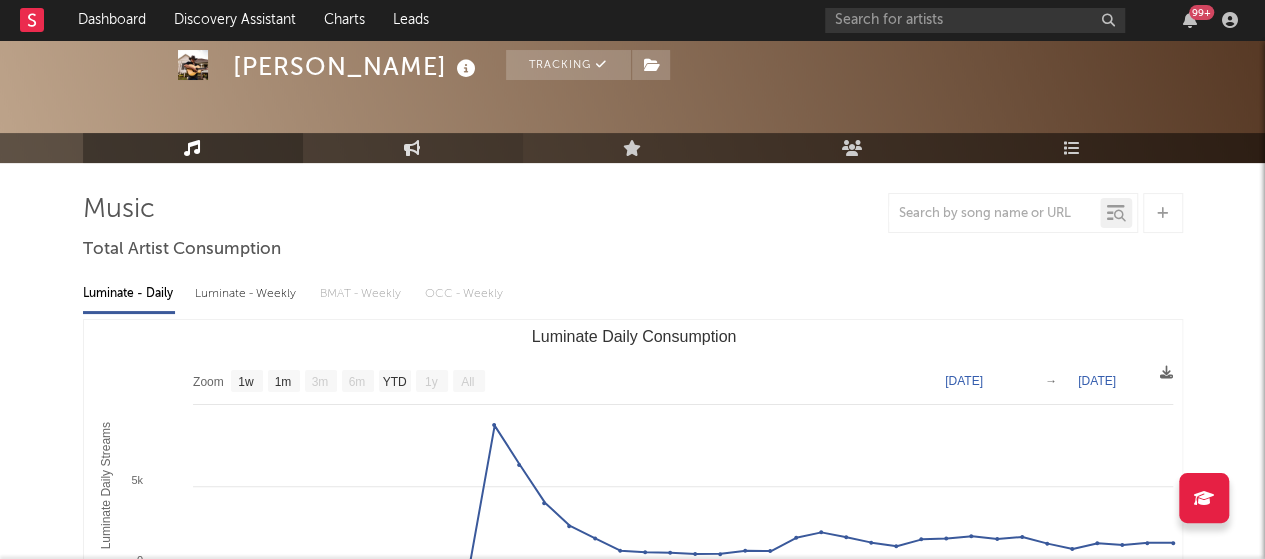 click at bounding box center (412, 148) 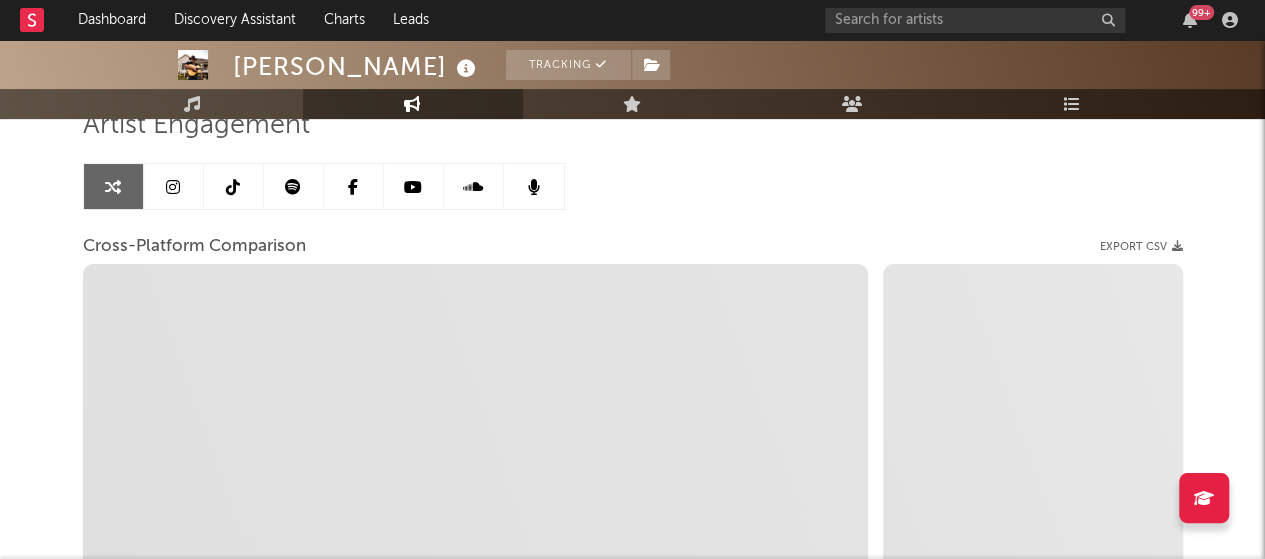 scroll, scrollTop: 170, scrollLeft: 0, axis: vertical 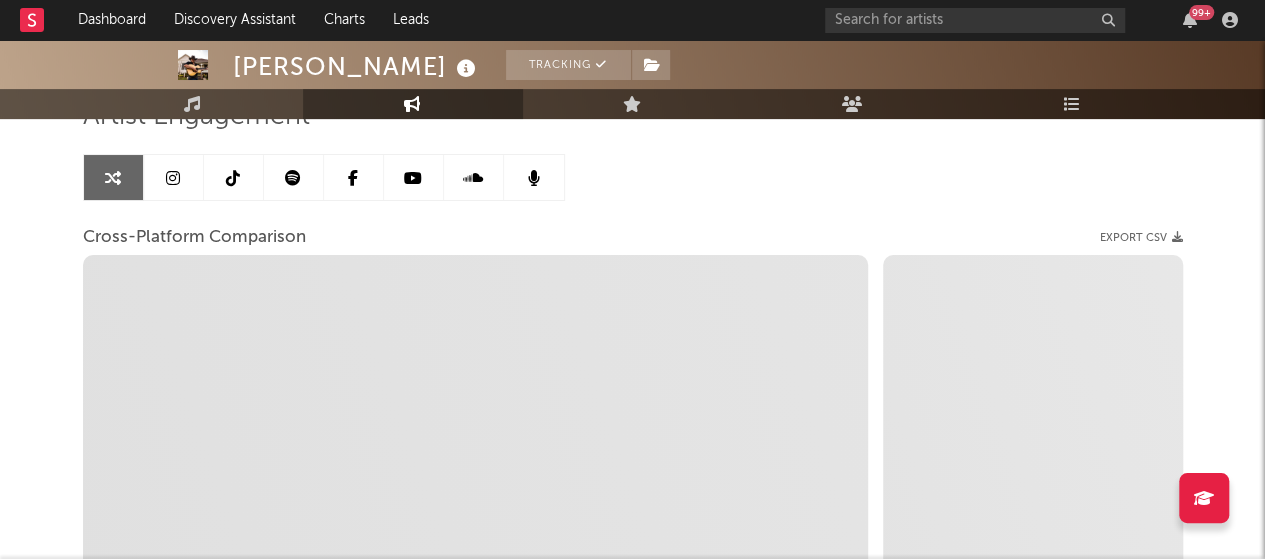 select on "1m" 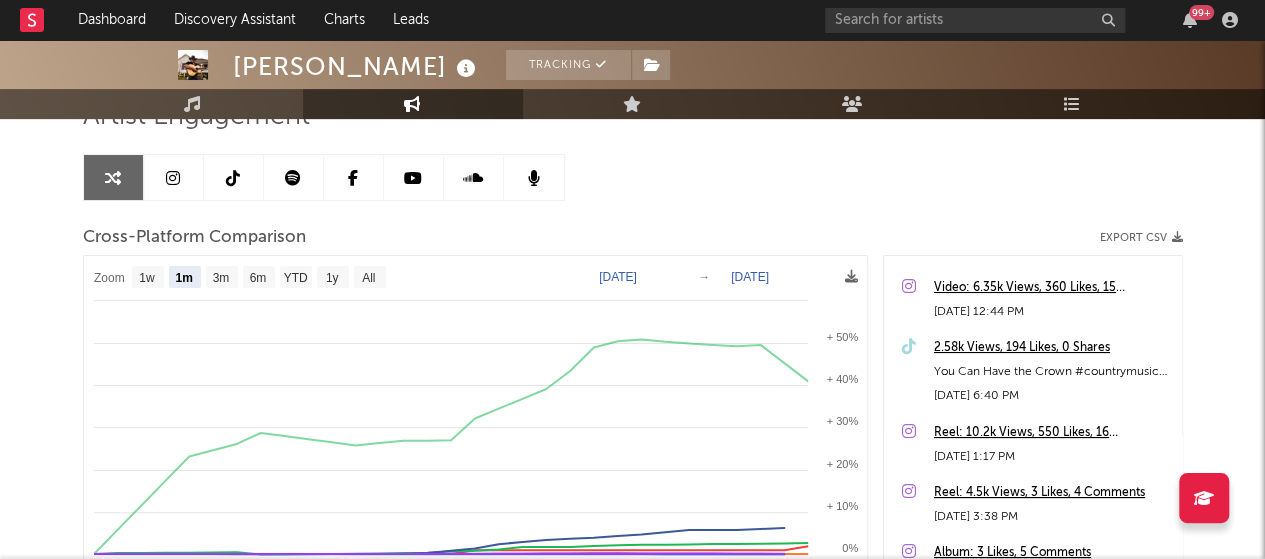 scroll, scrollTop: 76, scrollLeft: 0, axis: vertical 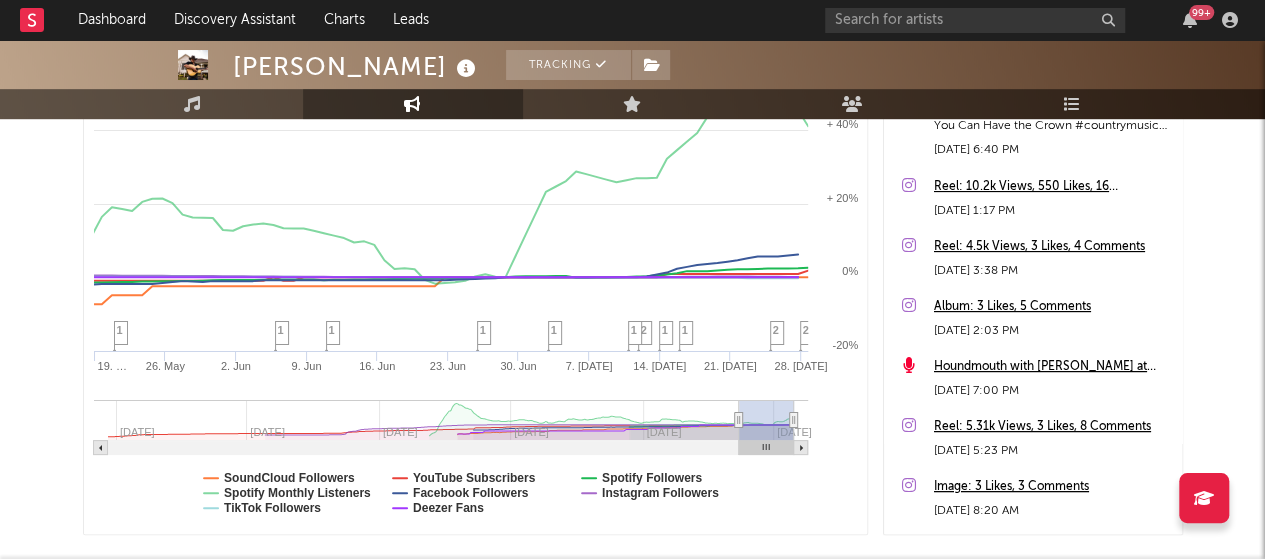 type on "2025-05-09" 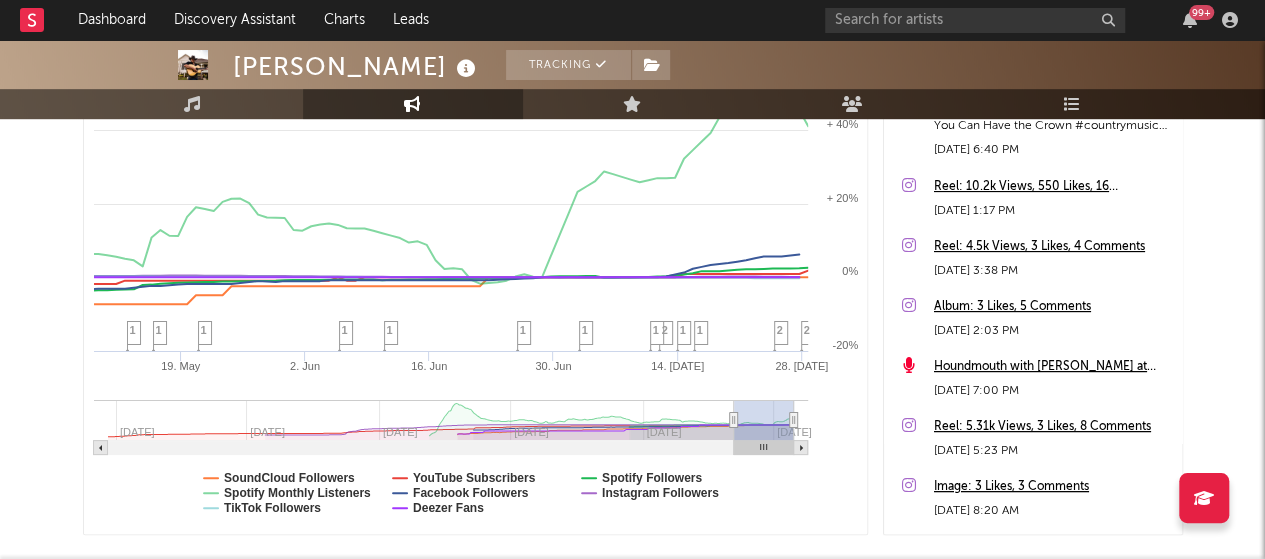 select on "3m" 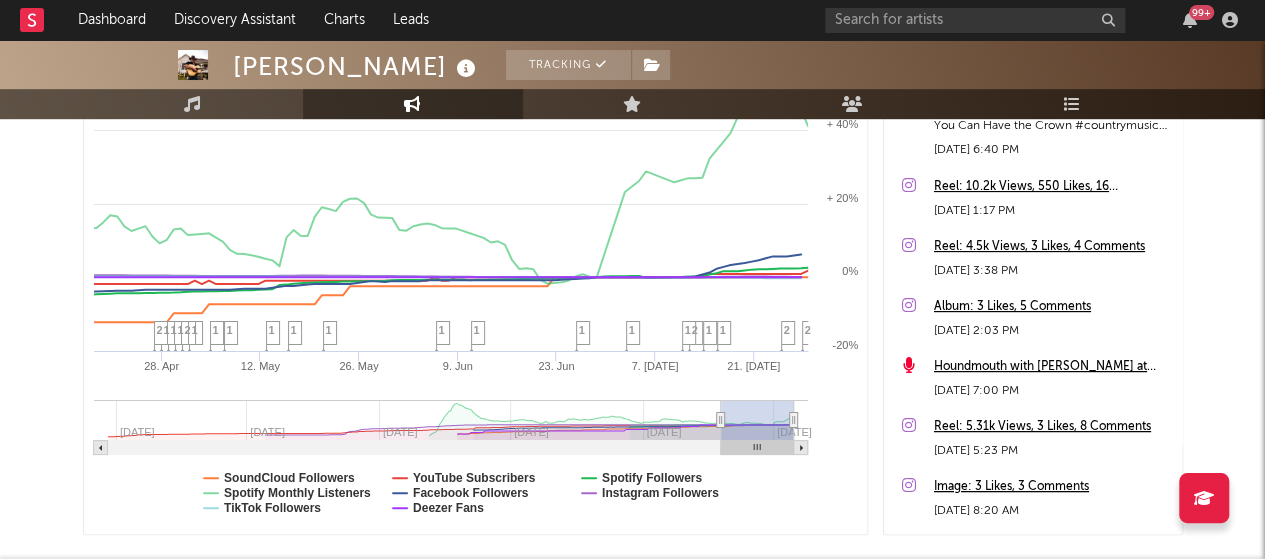 select on "1w" 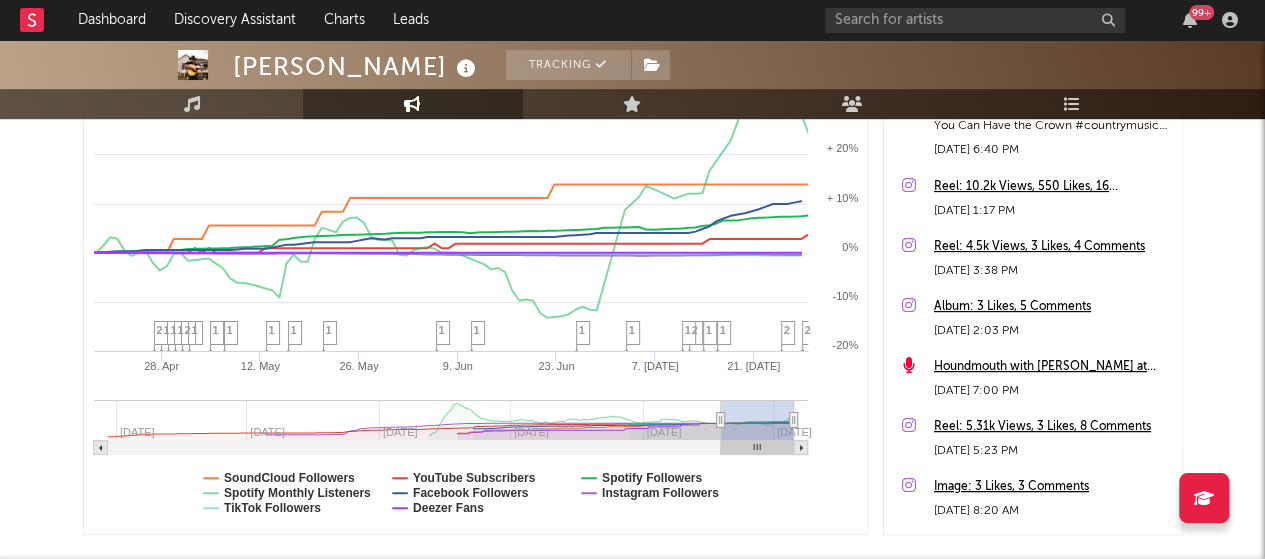 drag, startPoint x: 767, startPoint y: 419, endPoint x: 705, endPoint y: 427, distance: 62.514 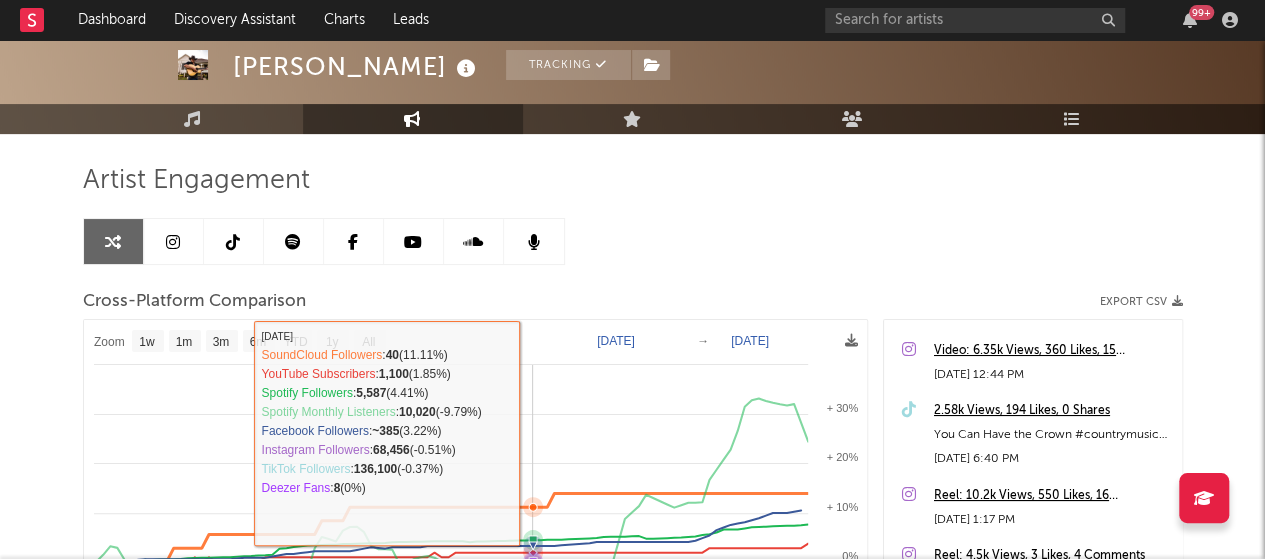 scroll, scrollTop: 89, scrollLeft: 0, axis: vertical 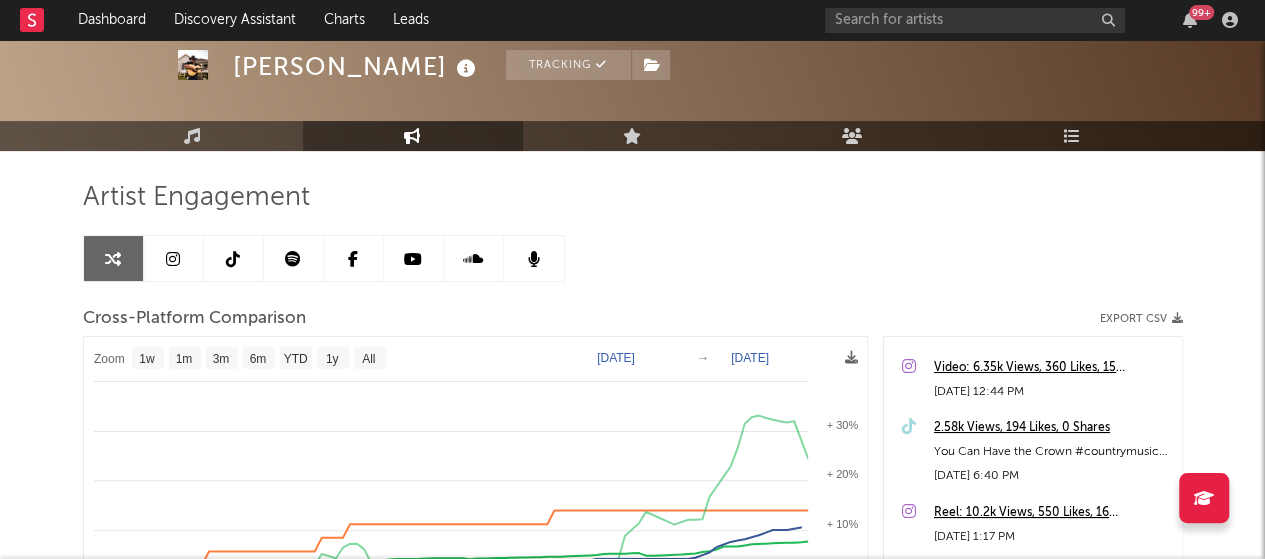 click at bounding box center [293, 259] 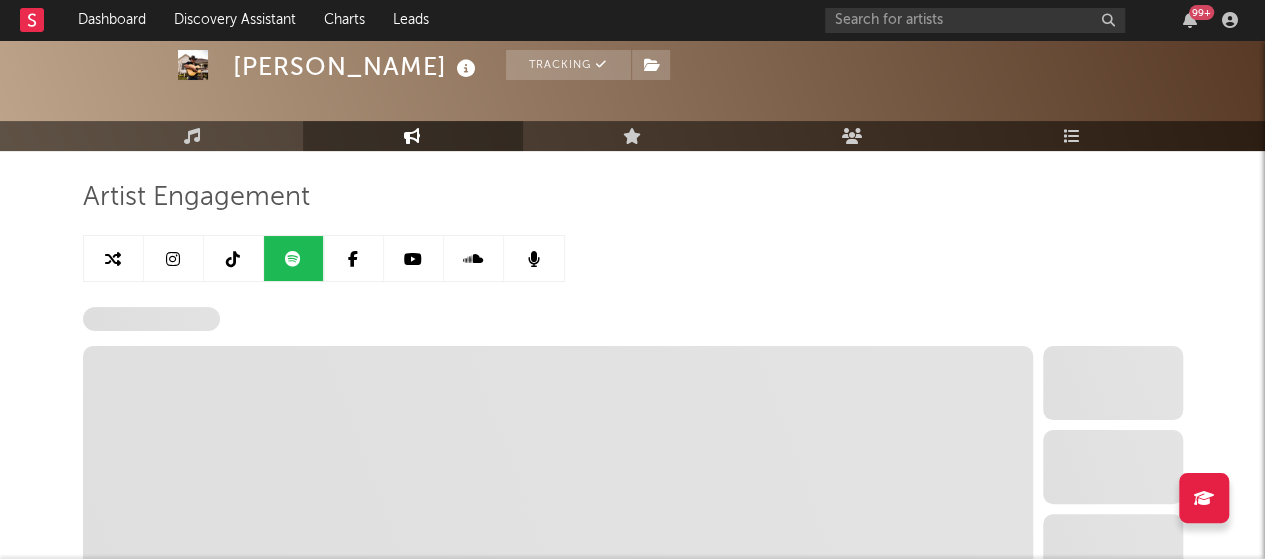 select on "6m" 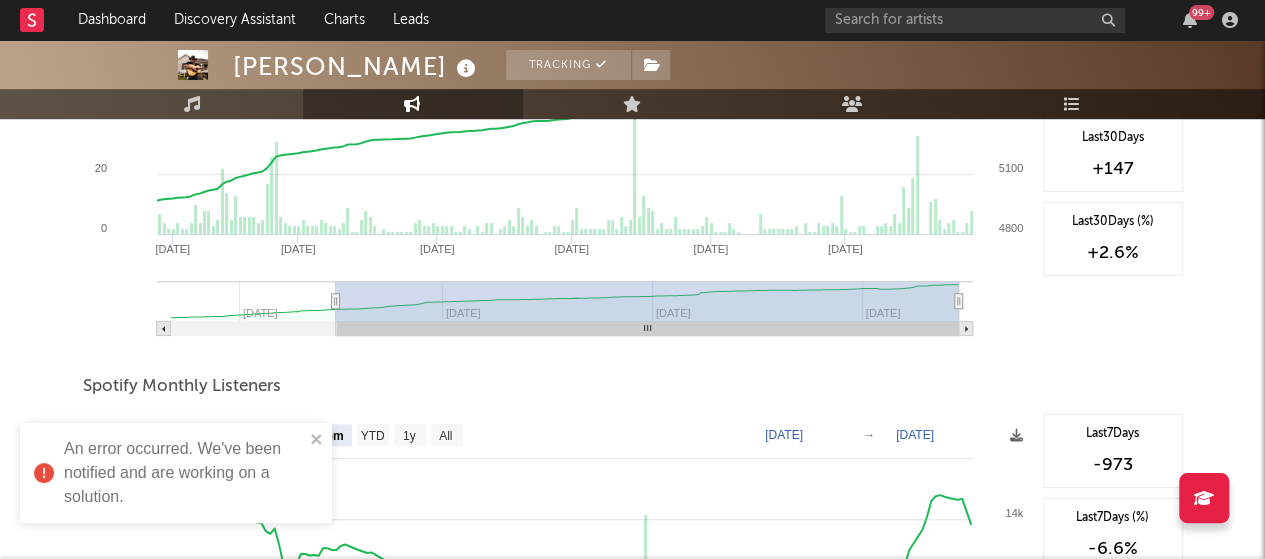 scroll, scrollTop: 486, scrollLeft: 0, axis: vertical 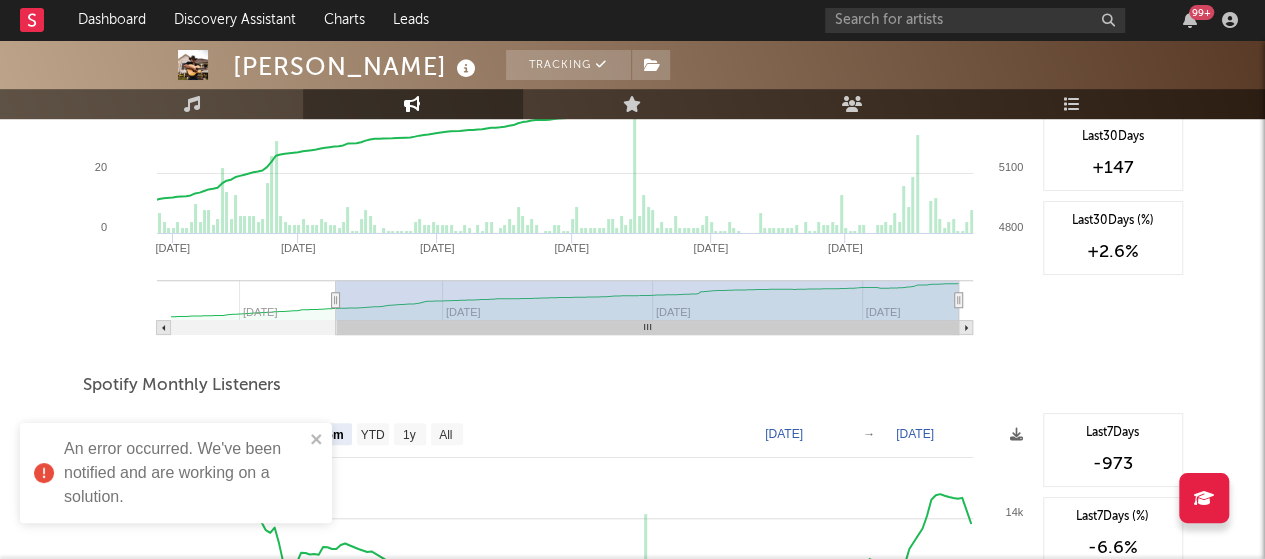 click 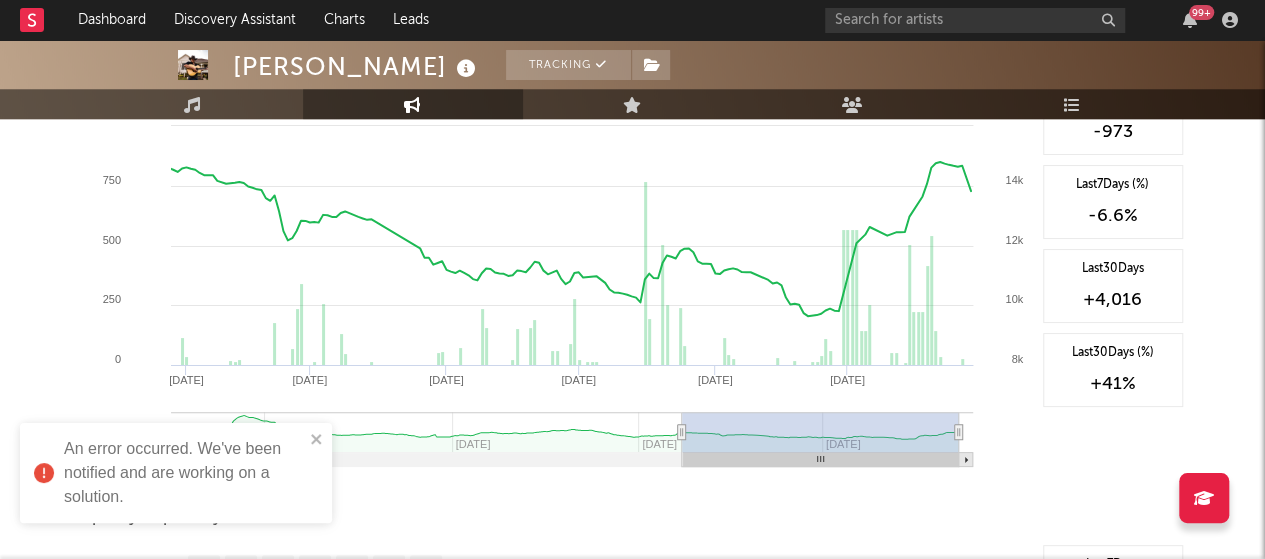scroll, scrollTop: 820, scrollLeft: 0, axis: vertical 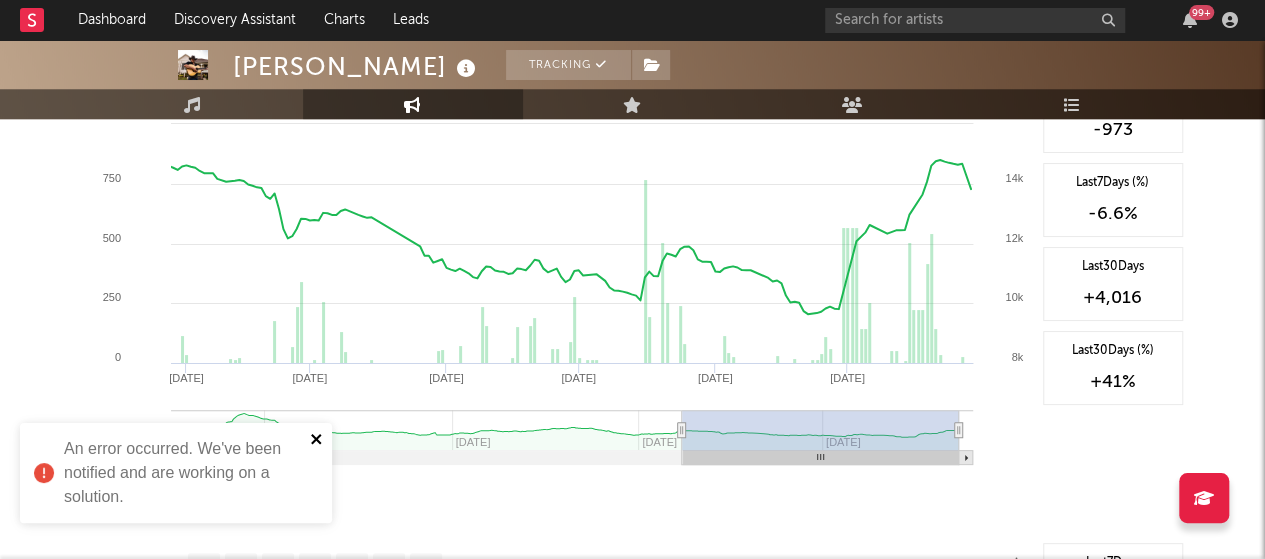 click 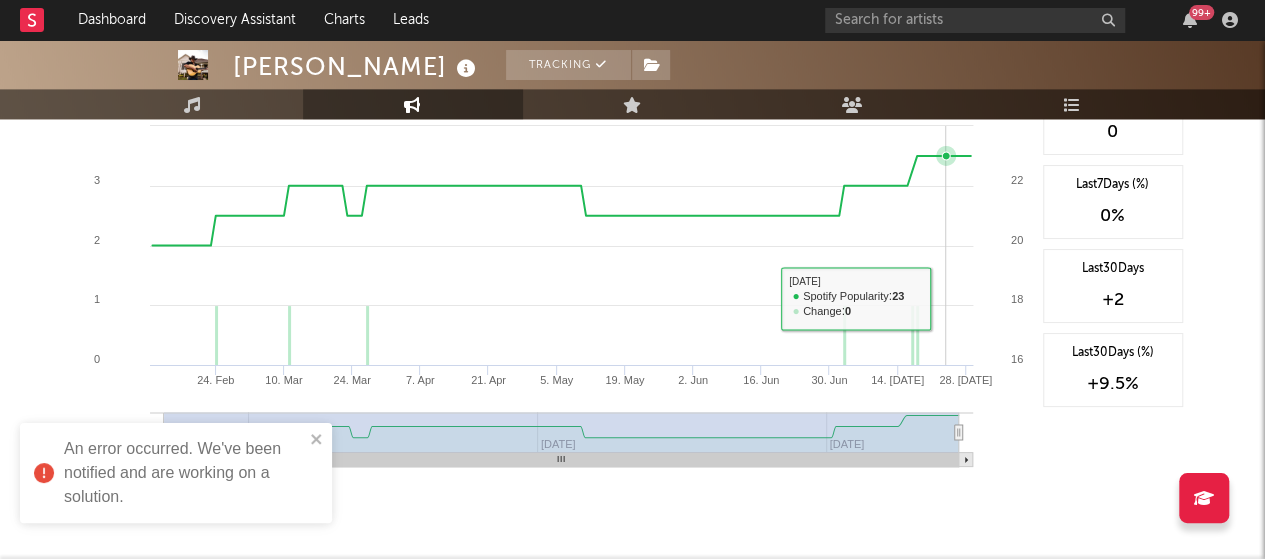 scroll, scrollTop: 1343, scrollLeft: 0, axis: vertical 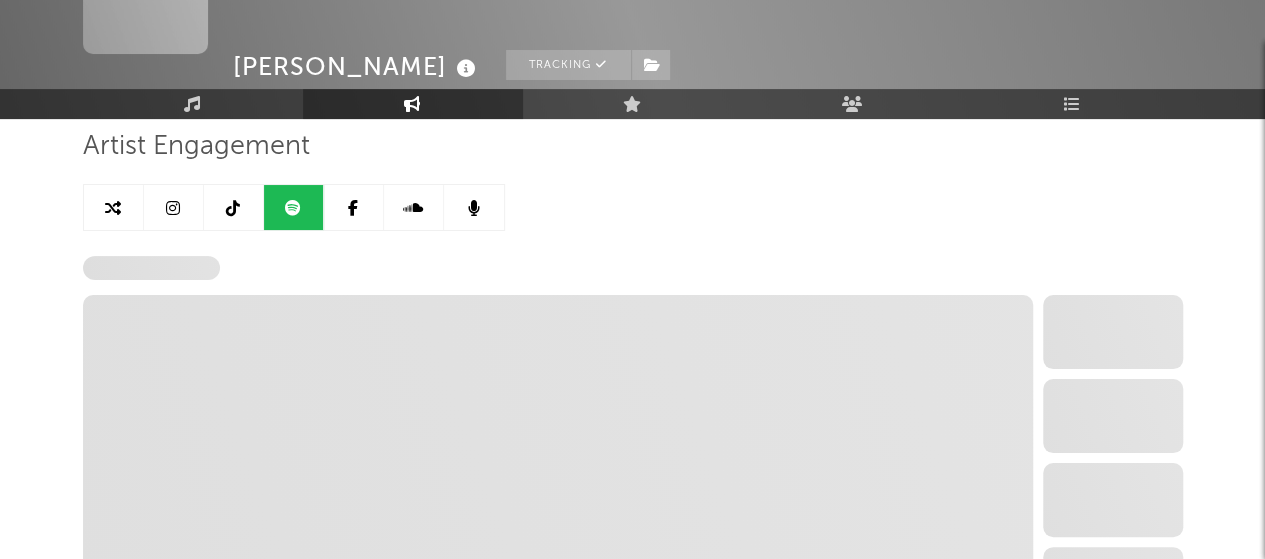 select on "6m" 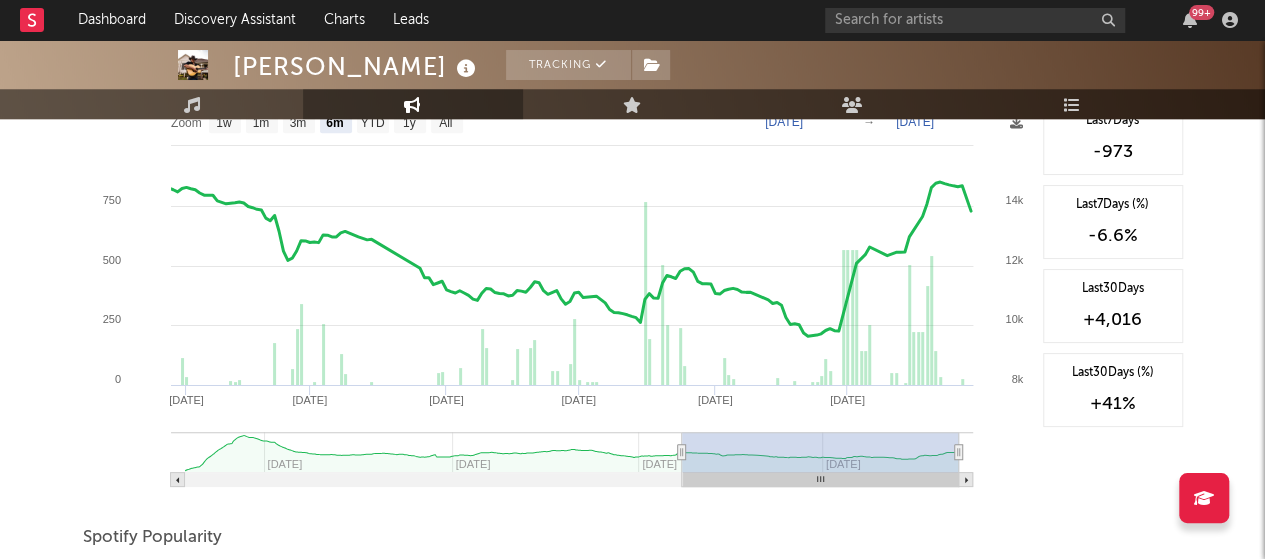 scroll, scrollTop: 642, scrollLeft: 0, axis: vertical 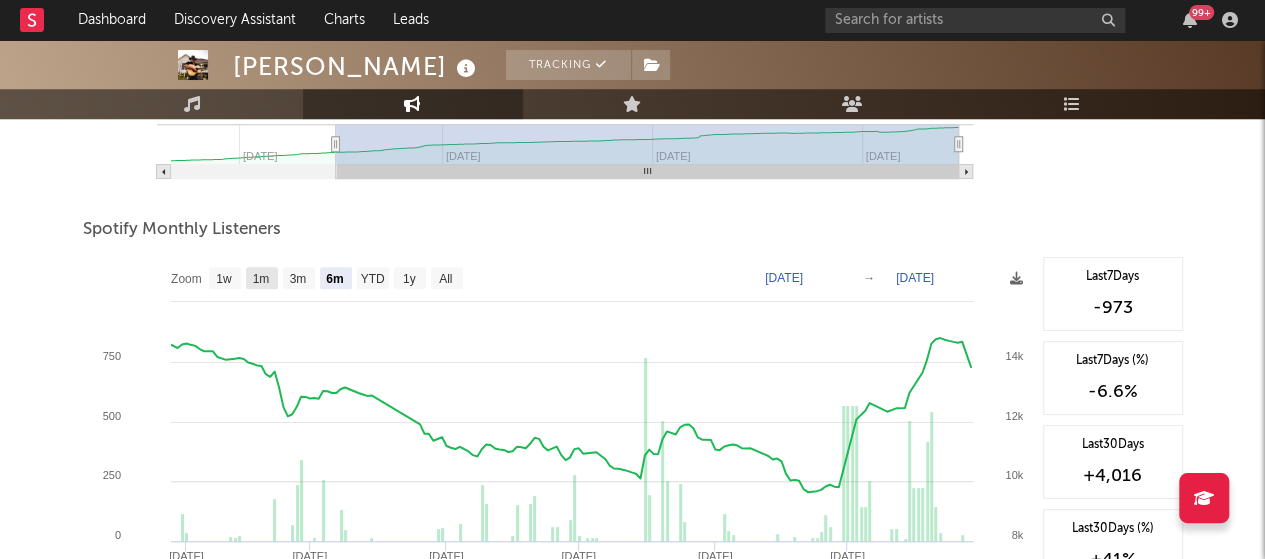 click on "1m" 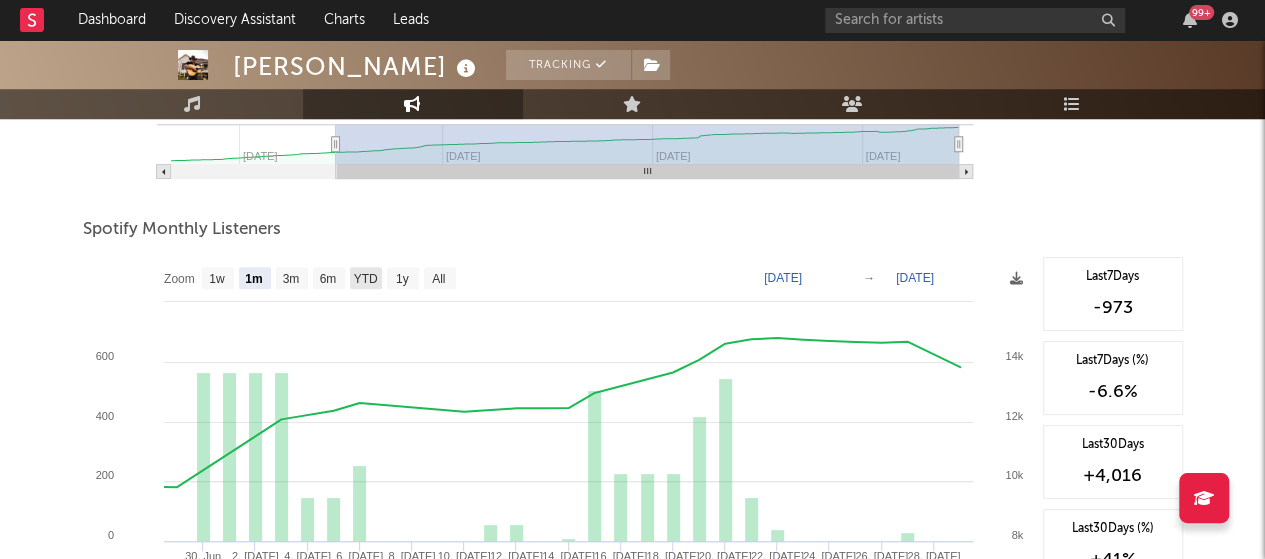 click on "YTD" 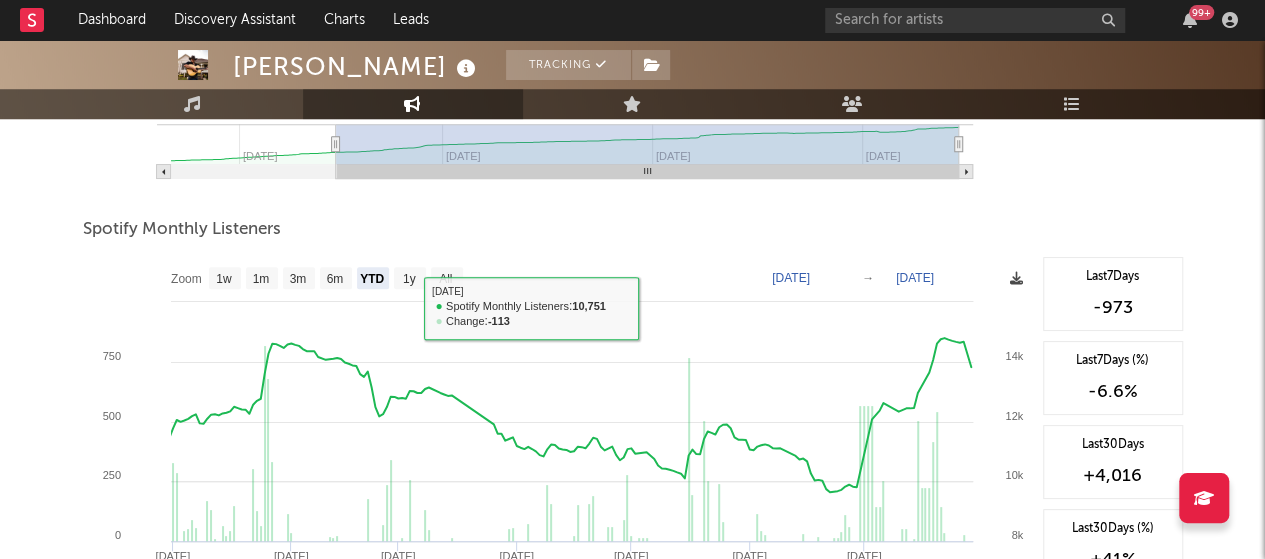 click at bounding box center (1016, 278) 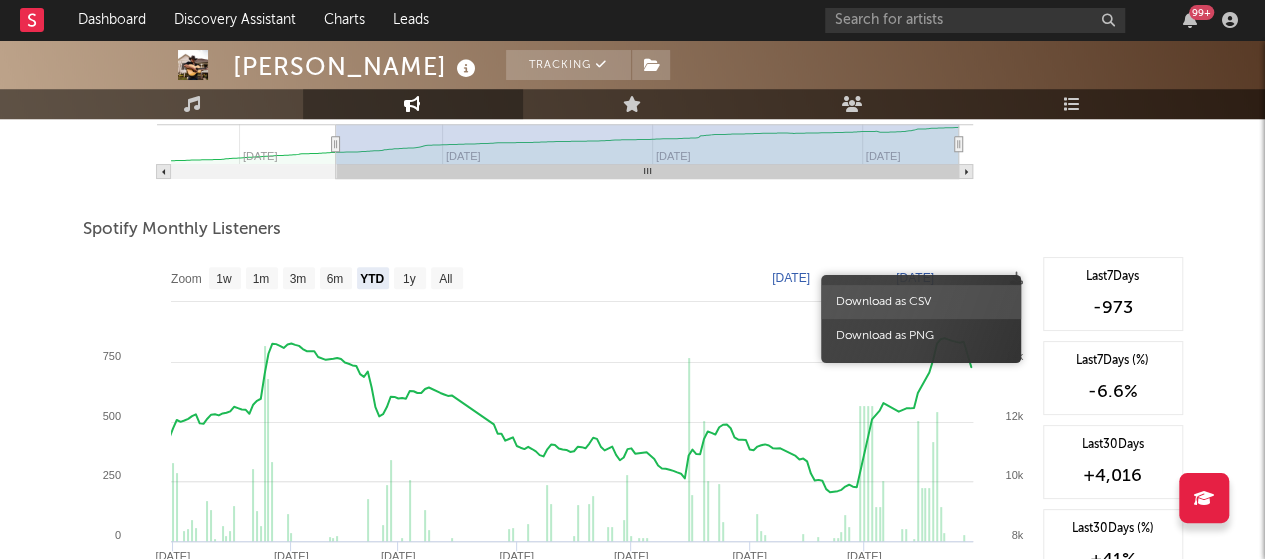 click on "Download as CSV" at bounding box center (921, 302) 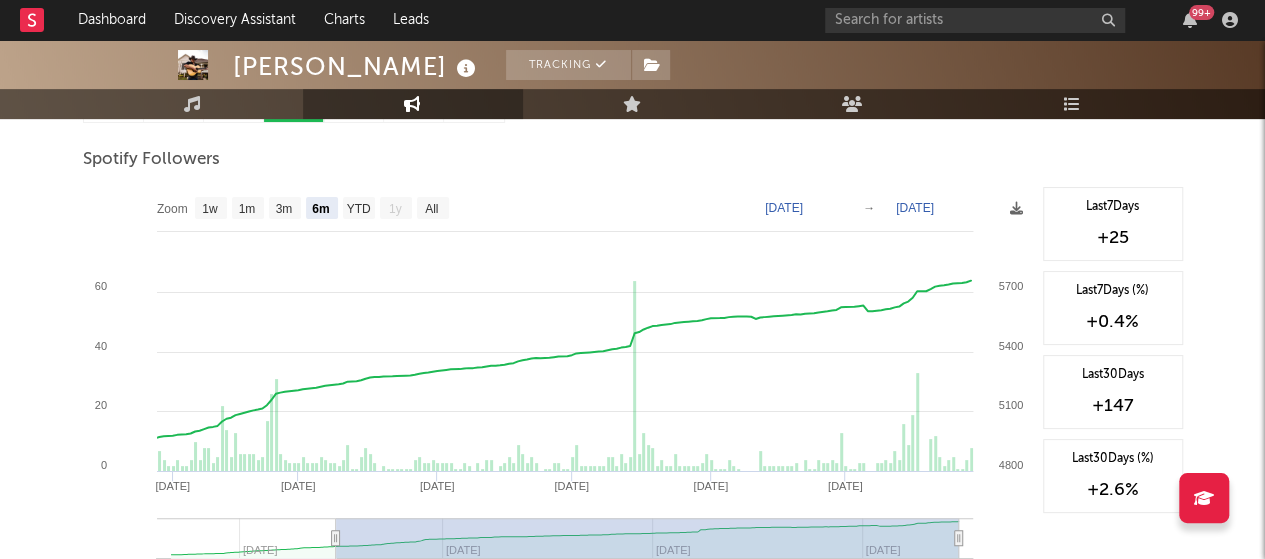 scroll, scrollTop: 278, scrollLeft: 0, axis: vertical 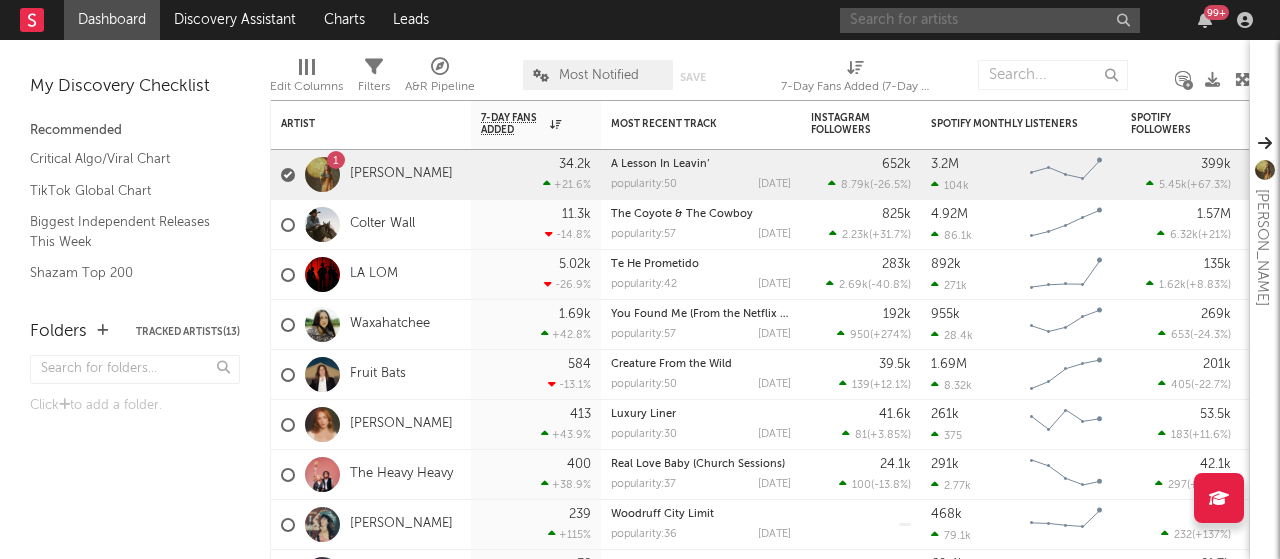 click at bounding box center (990, 20) 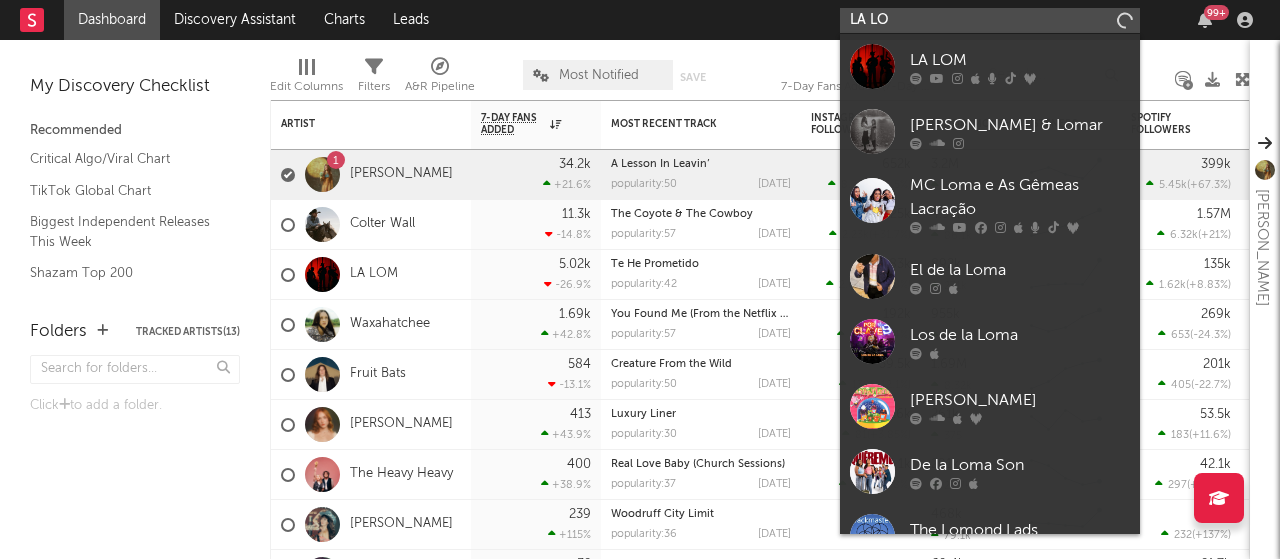 type on "LA LOM" 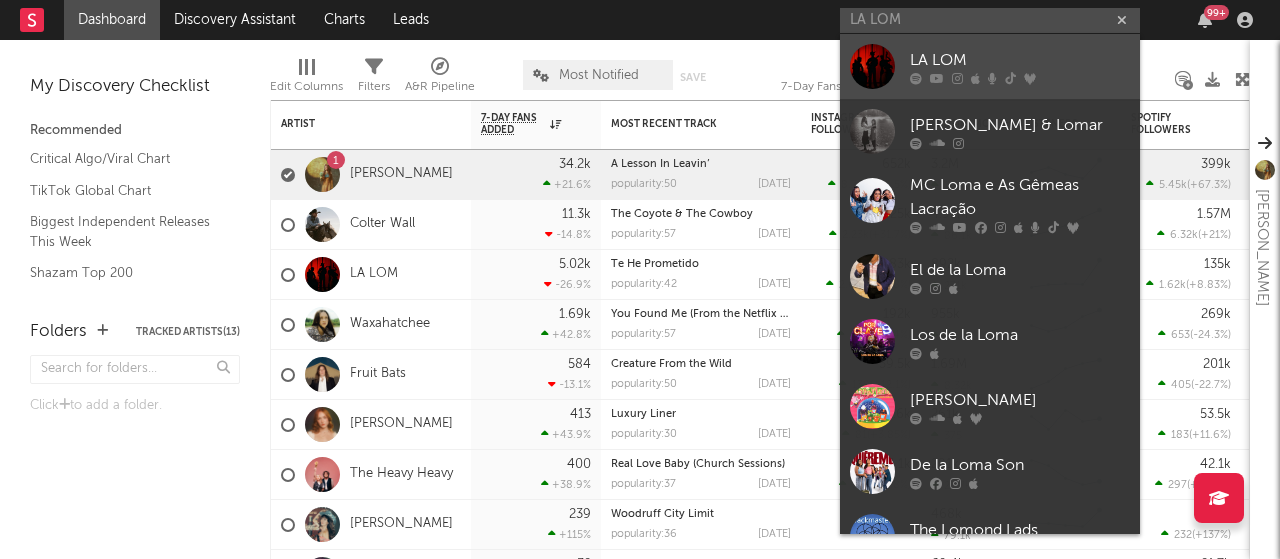 click on "LA LOM" at bounding box center [1020, 60] 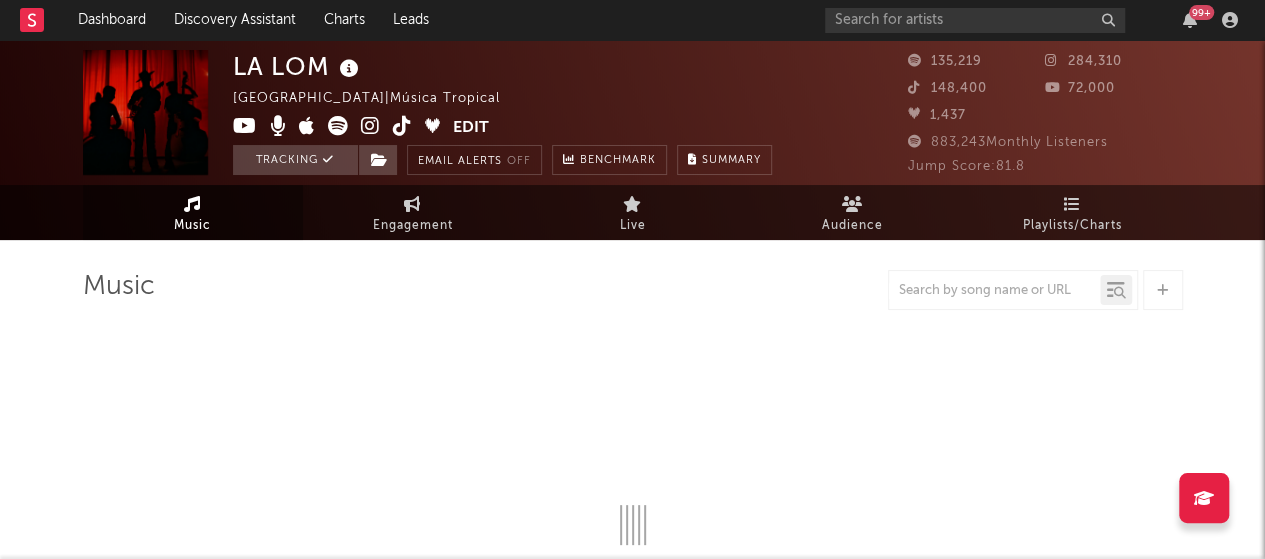 select on "6m" 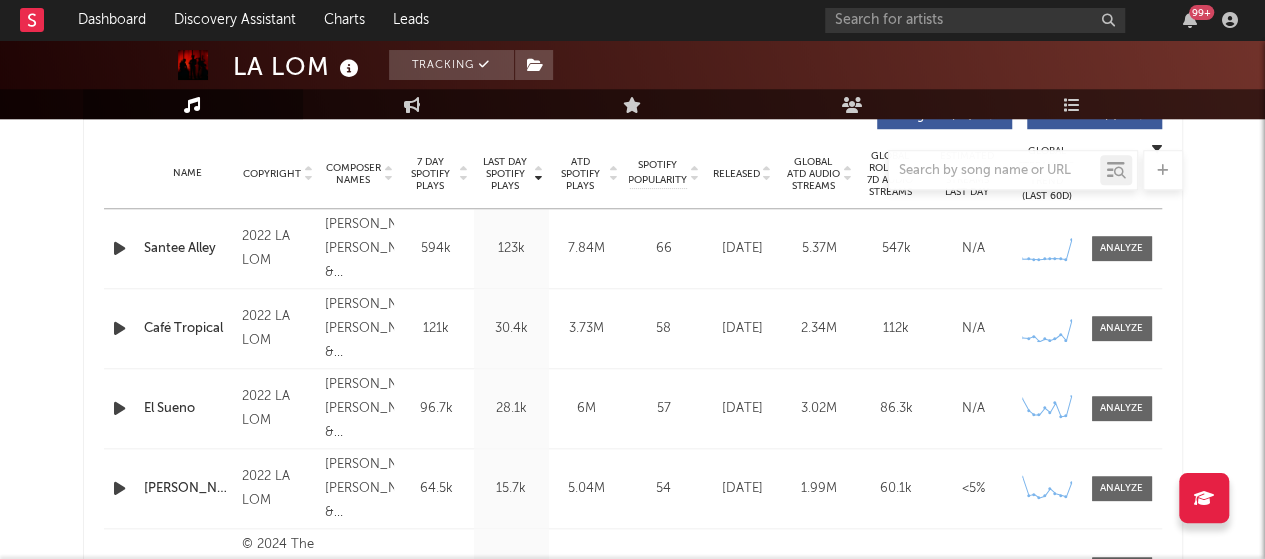 scroll, scrollTop: 808, scrollLeft: 0, axis: vertical 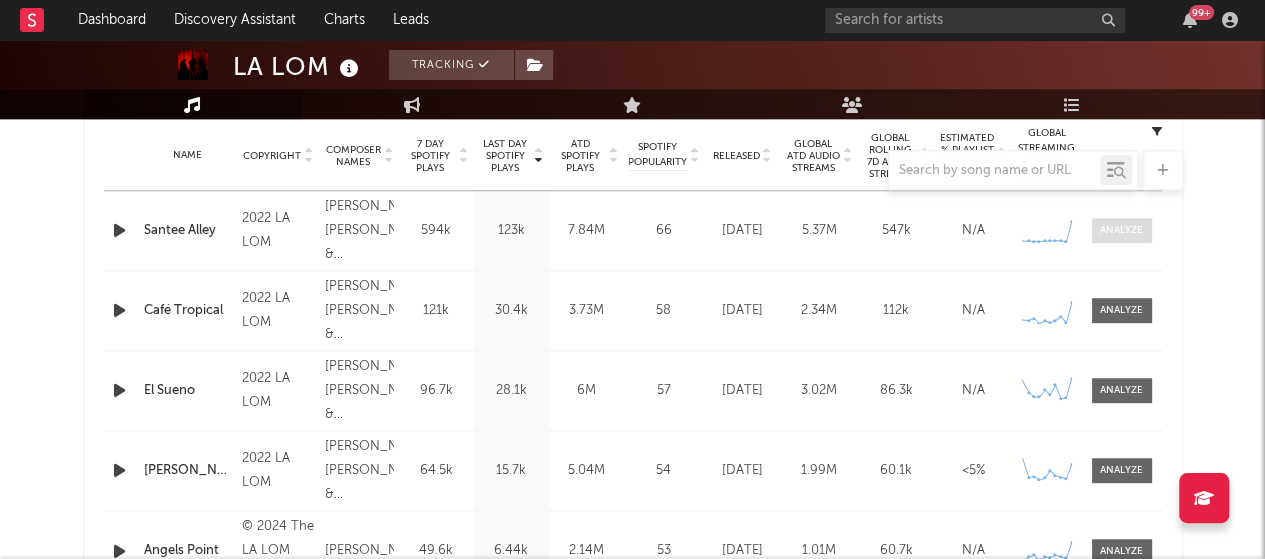 click at bounding box center (1121, 230) 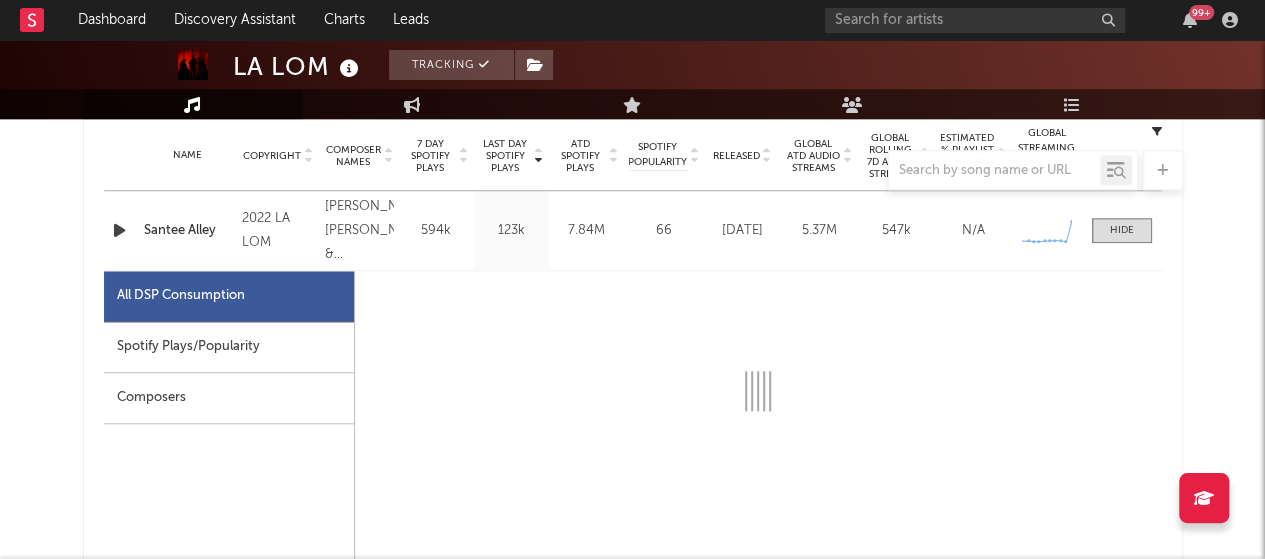 select on "6m" 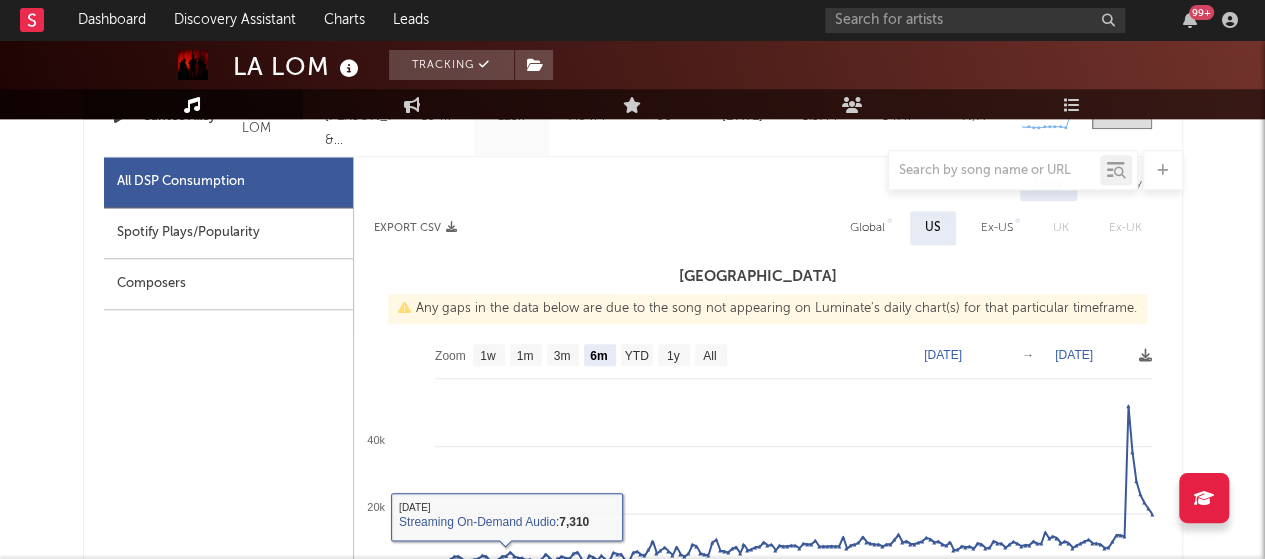 scroll, scrollTop: 921, scrollLeft: 0, axis: vertical 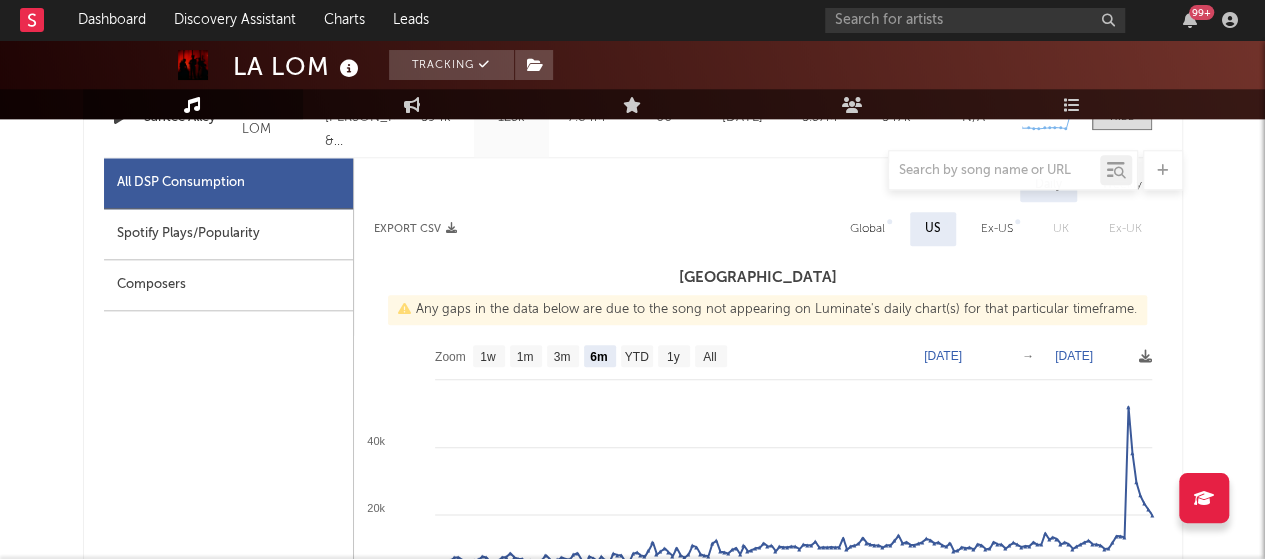 click on "Spotify Plays/Popularity" at bounding box center [228, 234] 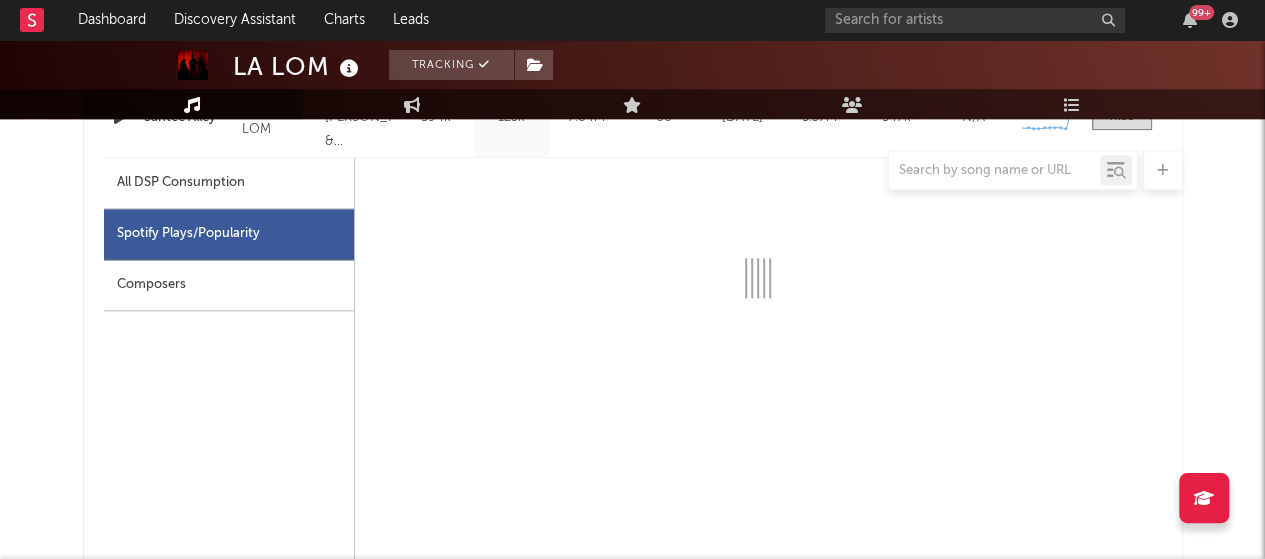 select on "6m" 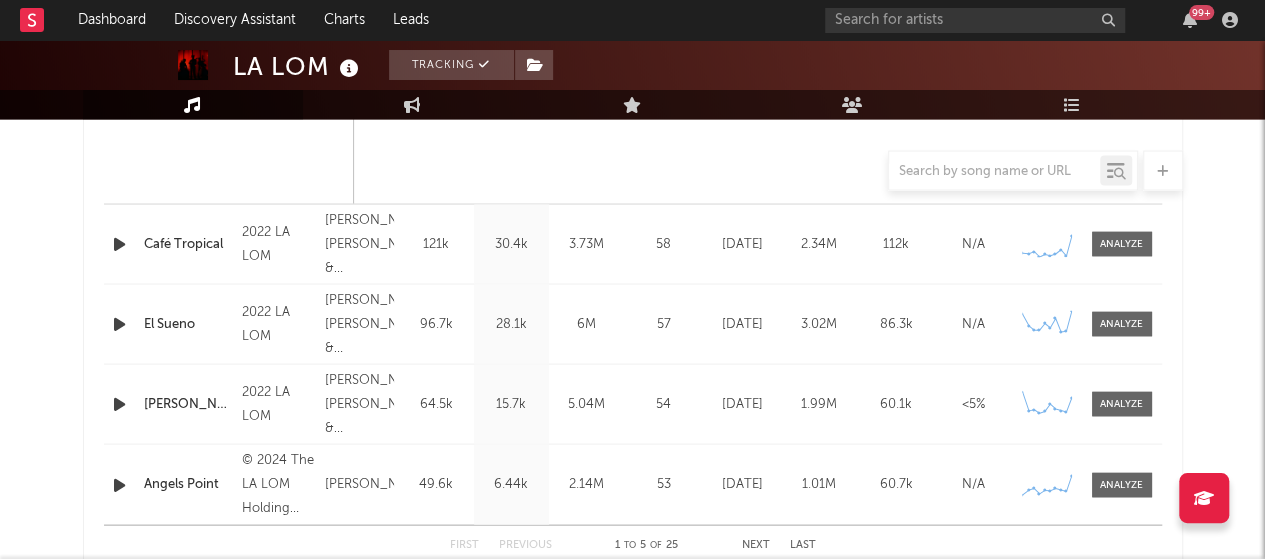 scroll, scrollTop: 1770, scrollLeft: 0, axis: vertical 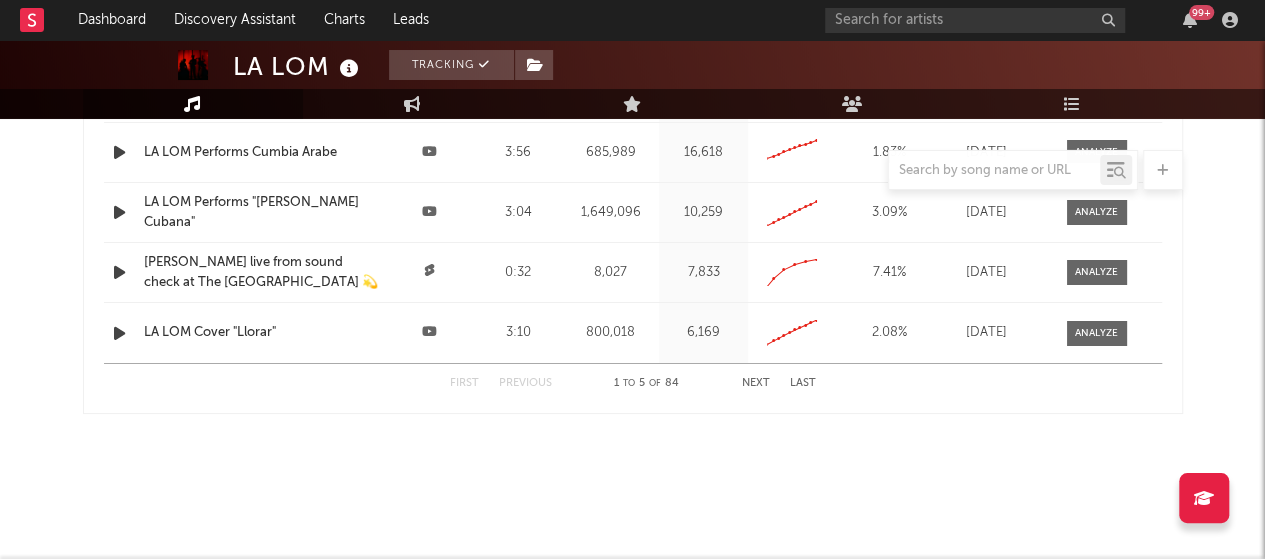 click on "2.08 %" at bounding box center [889, 333] 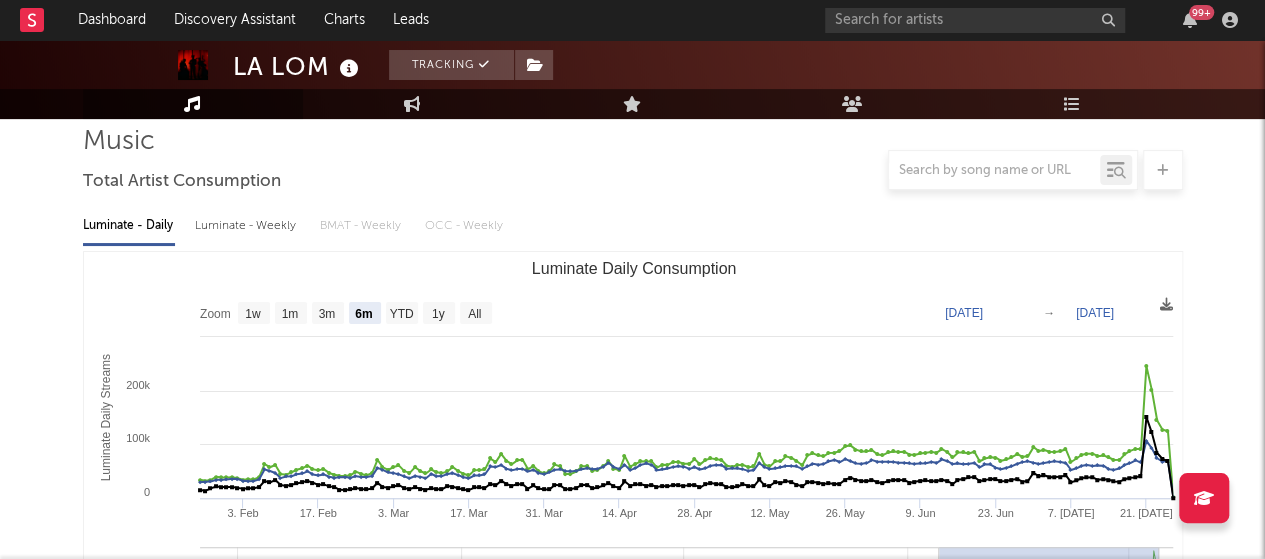 scroll, scrollTop: 0, scrollLeft: 0, axis: both 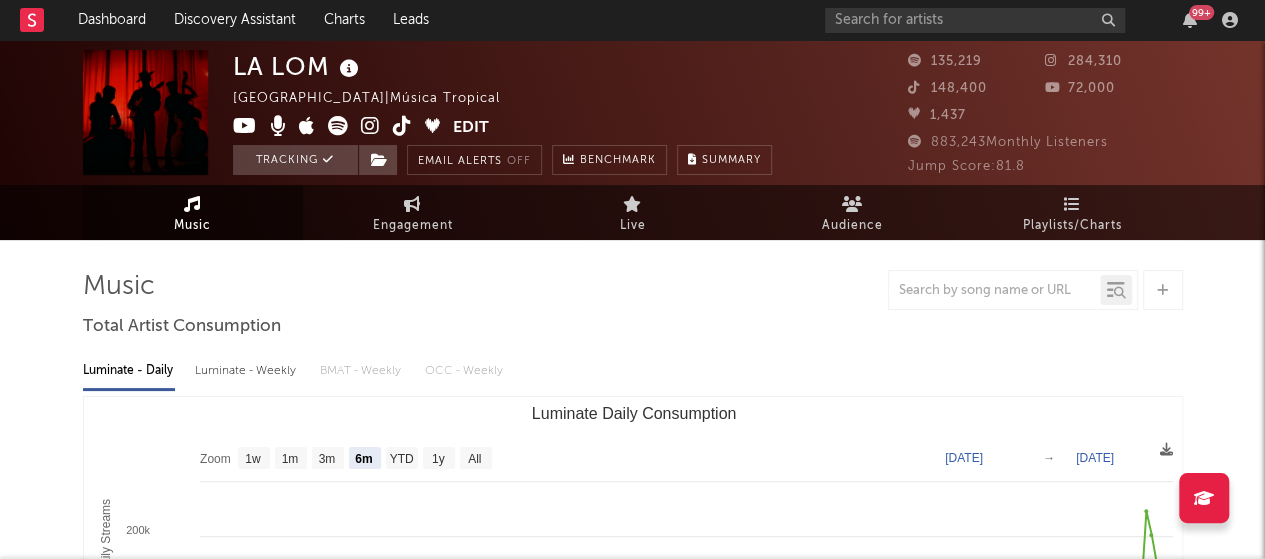 click at bounding box center (1204, 498) 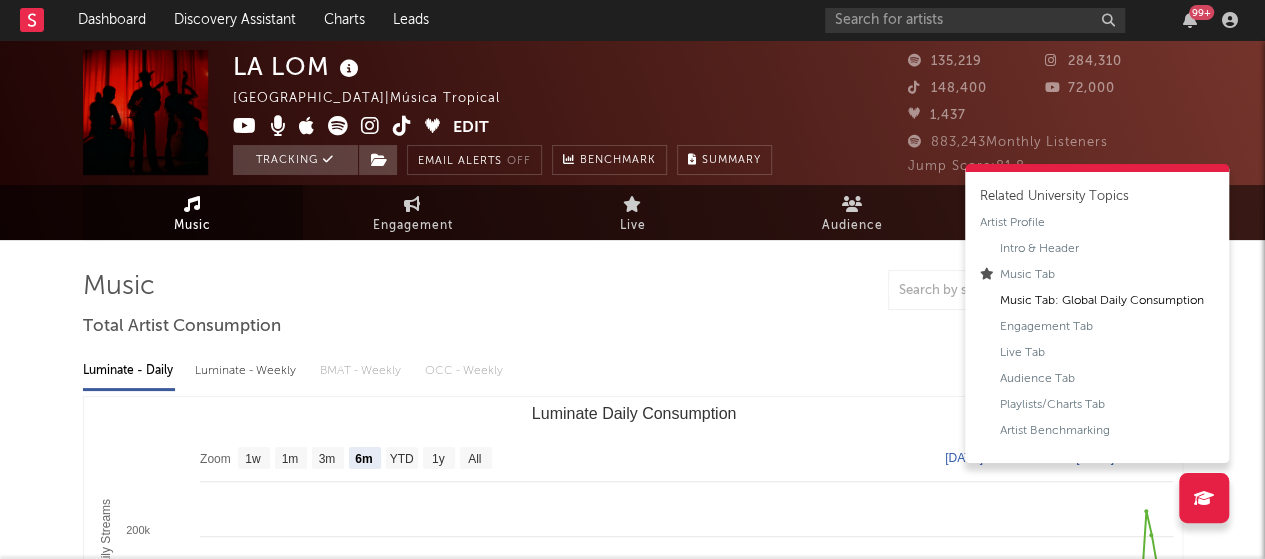 click on "Music Tab: Global Daily Consumption" at bounding box center (1102, 301) 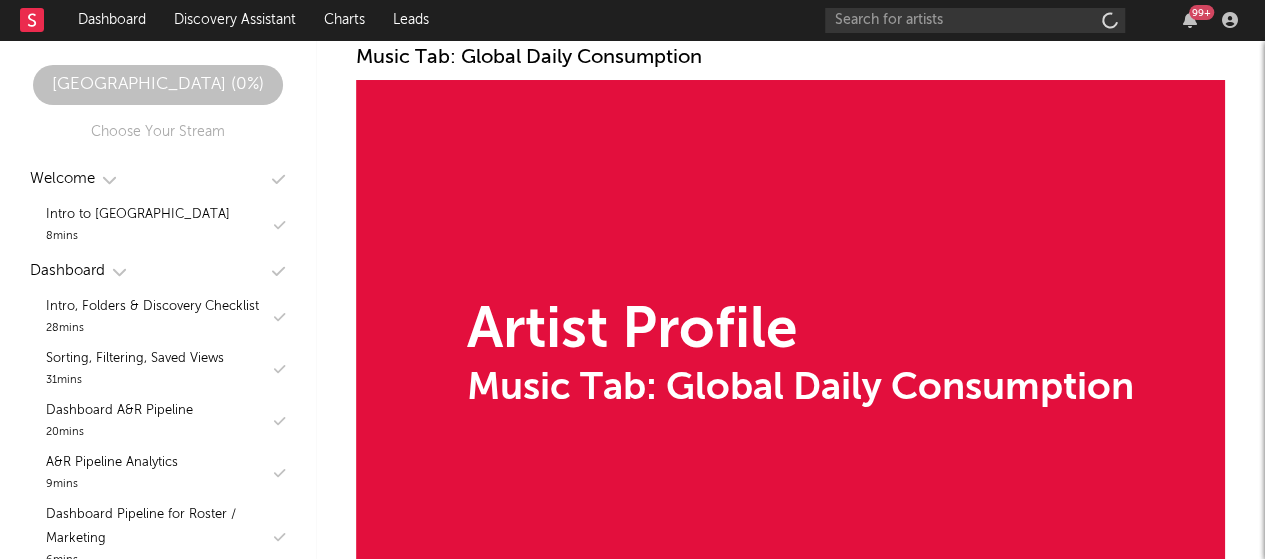 scroll, scrollTop: 6128, scrollLeft: 0, axis: vertical 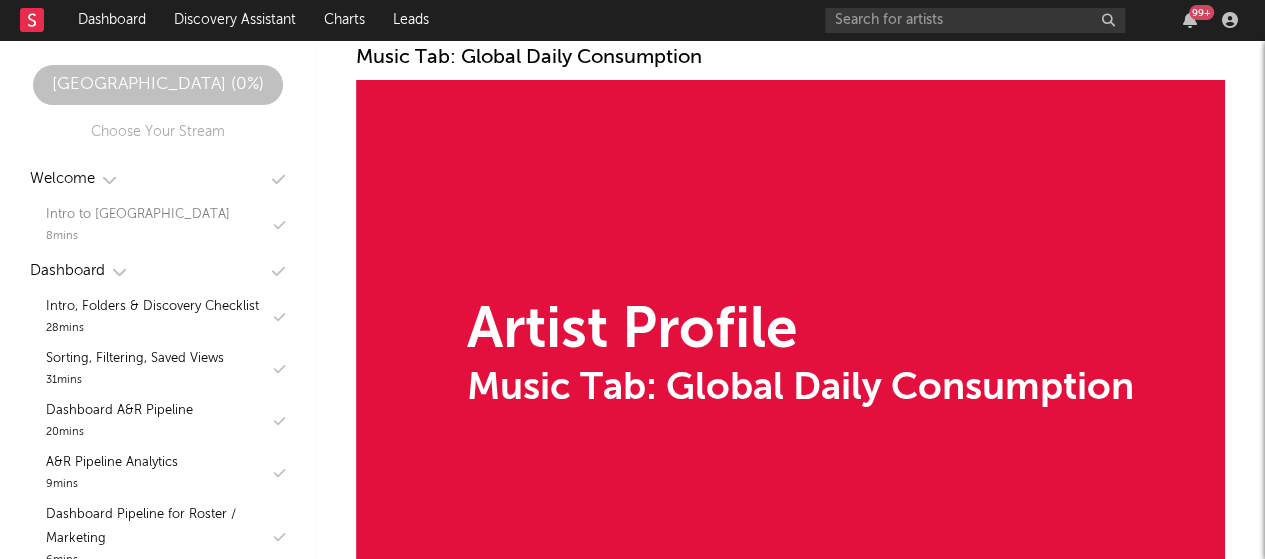 click on "Intro to [GEOGRAPHIC_DATA]" at bounding box center (138, 215) 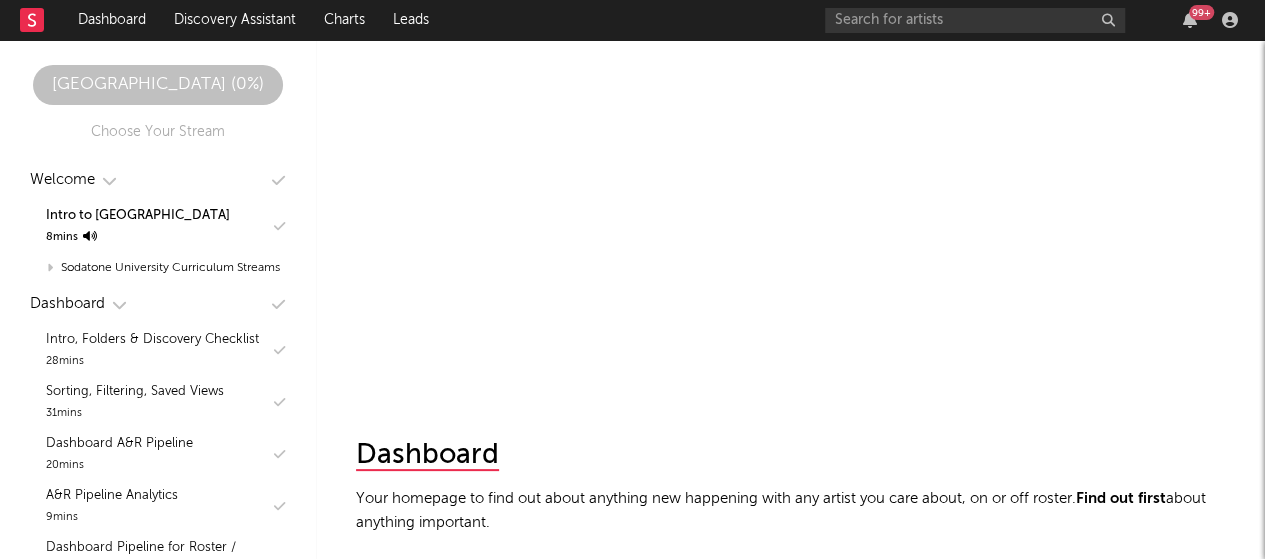 scroll, scrollTop: 505, scrollLeft: 0, axis: vertical 